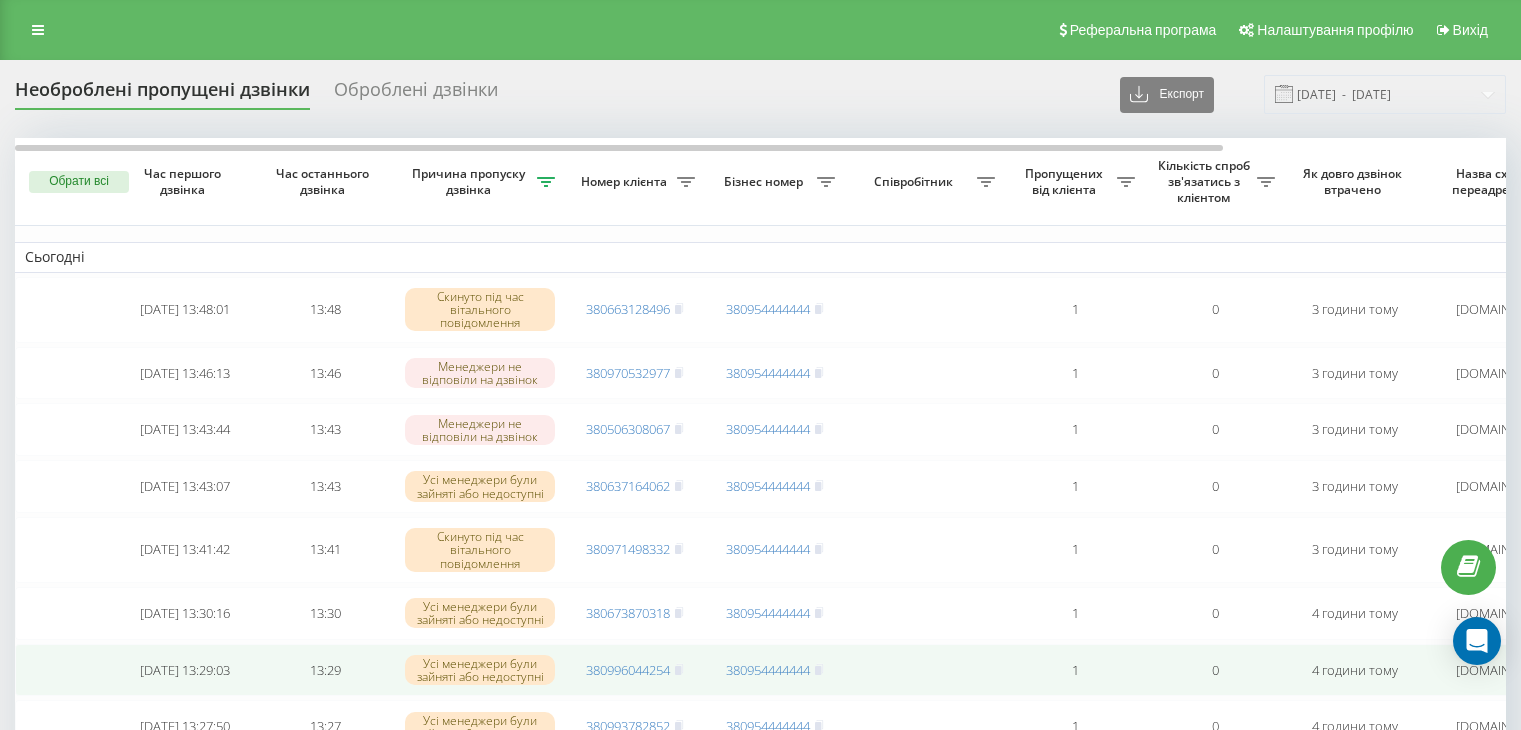scroll, scrollTop: 0, scrollLeft: 0, axis: both 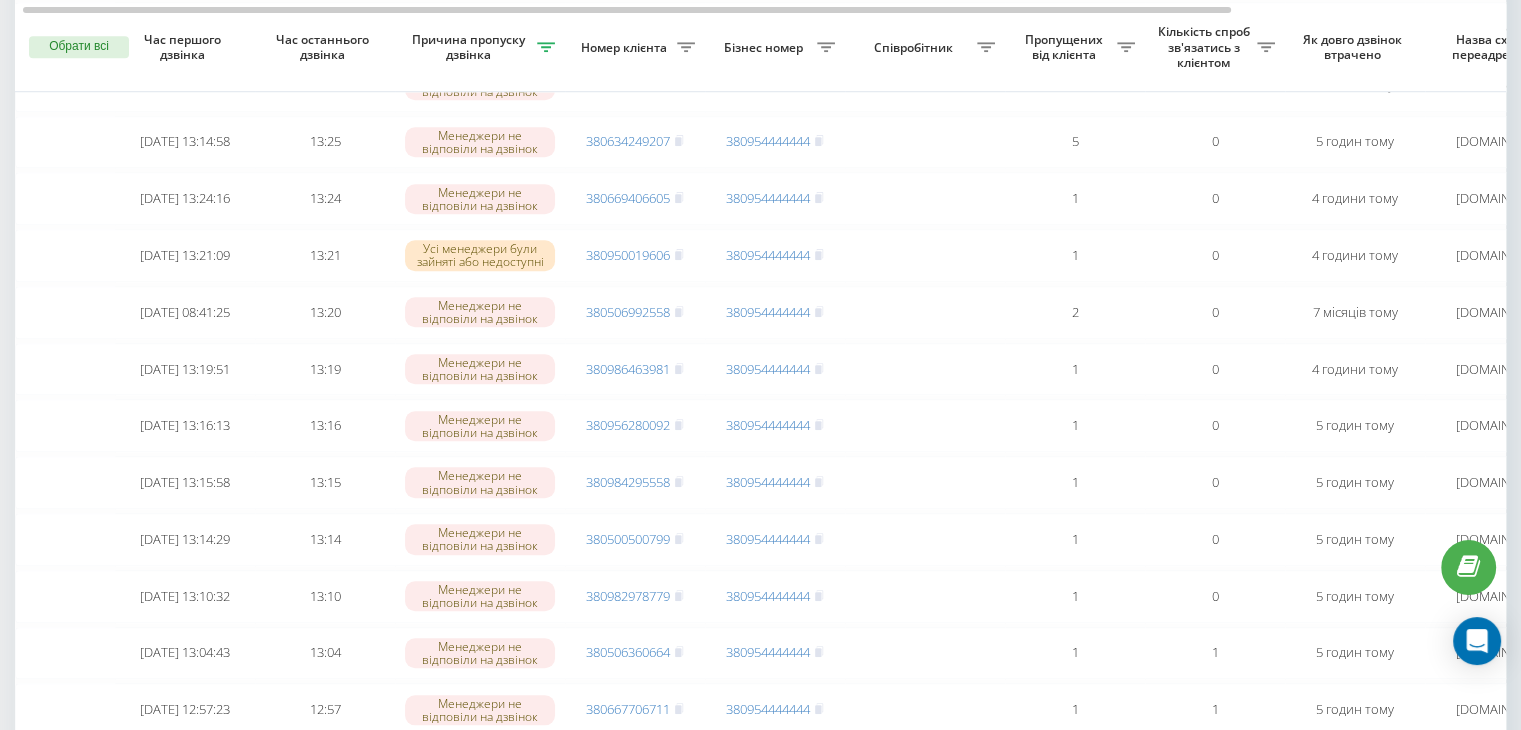 click on "Бізнес номер" at bounding box center (766, 48) 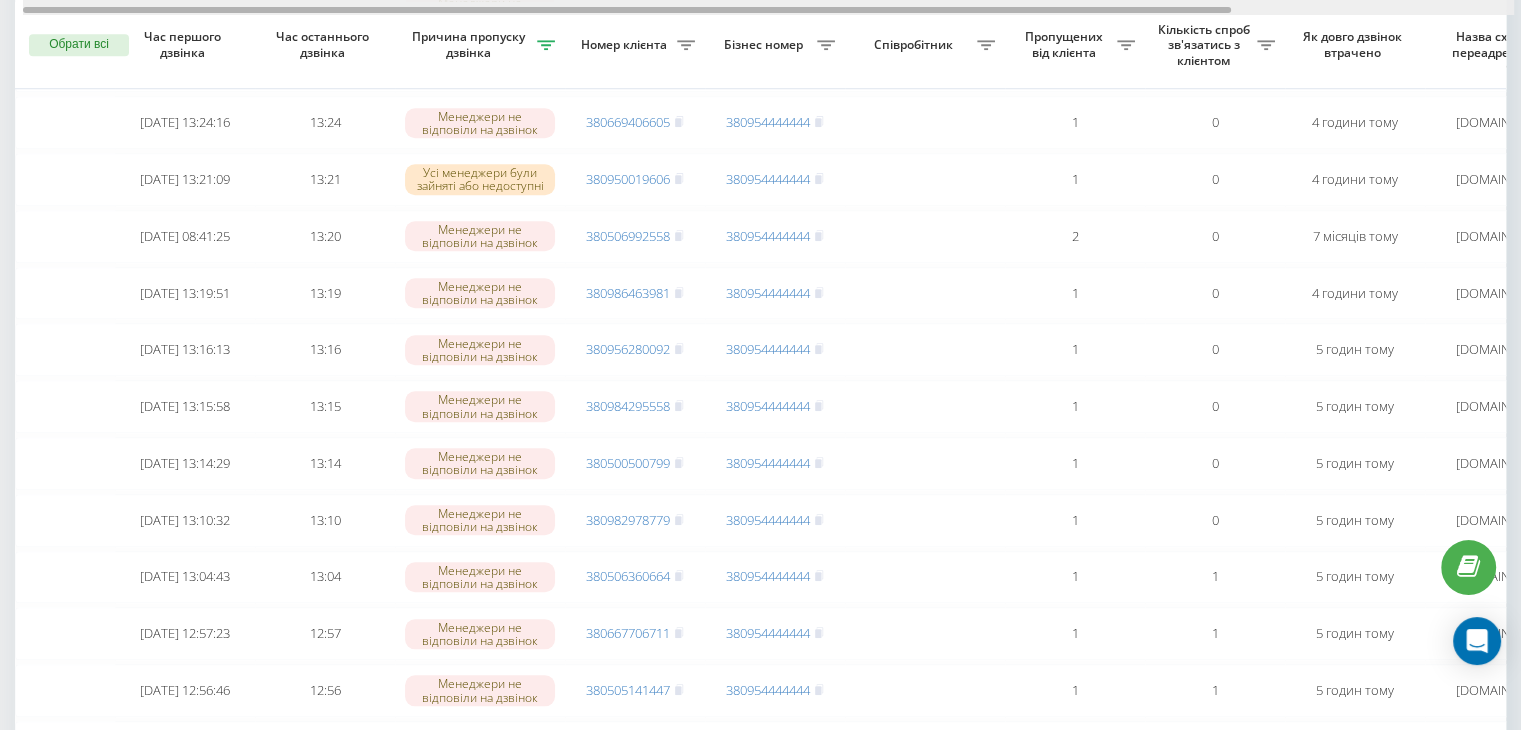 scroll, scrollTop: 1680, scrollLeft: 0, axis: vertical 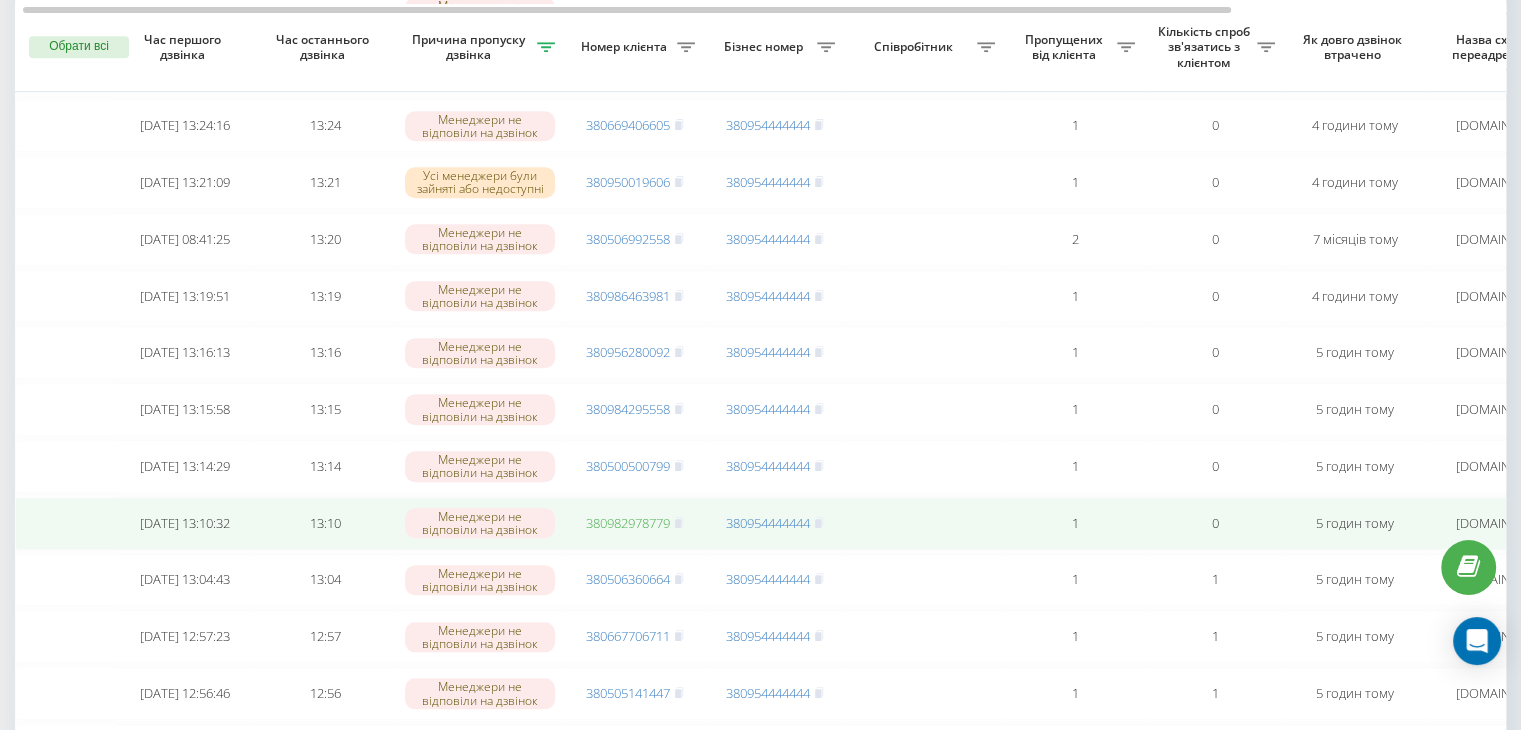 click on "380982978779" at bounding box center (628, 523) 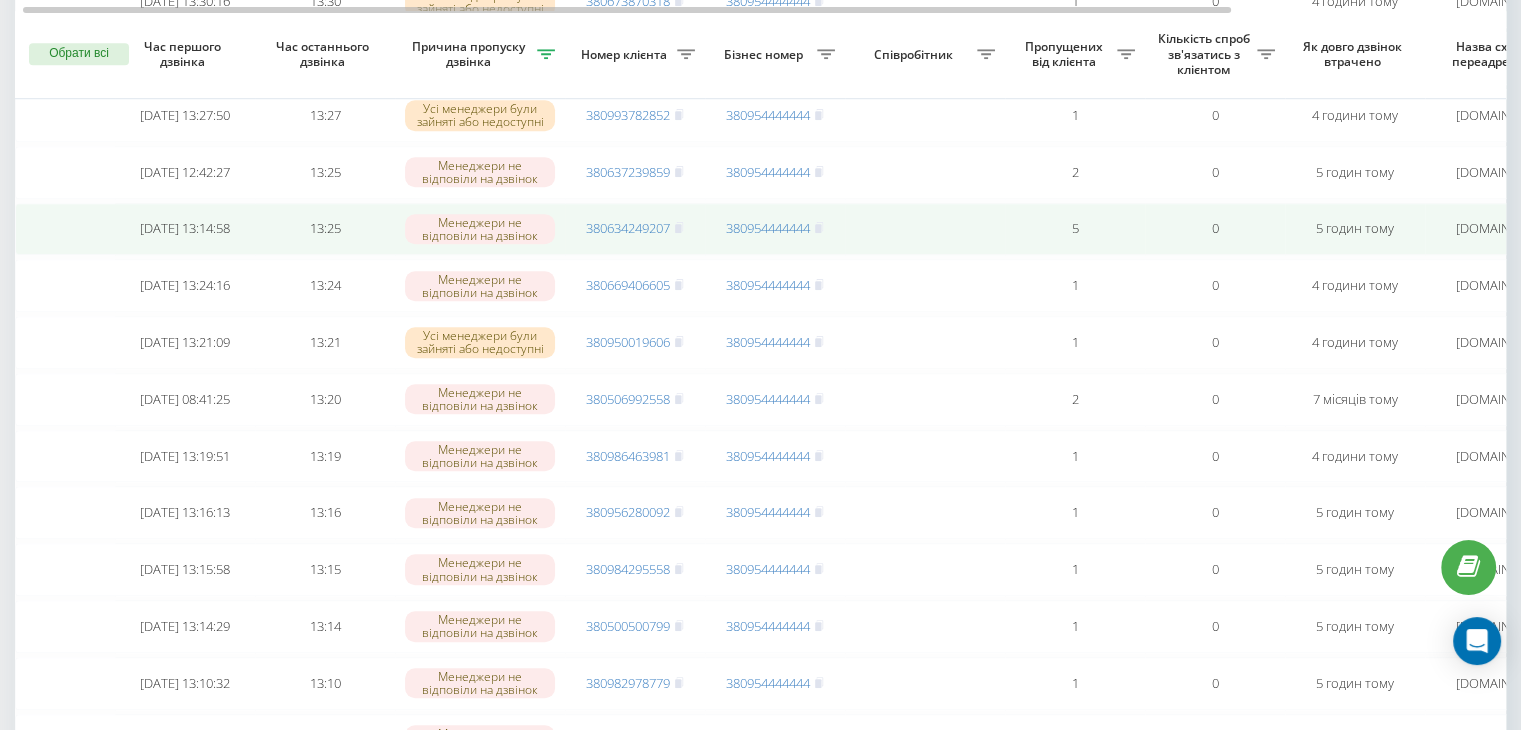 scroll, scrollTop: 1532, scrollLeft: 0, axis: vertical 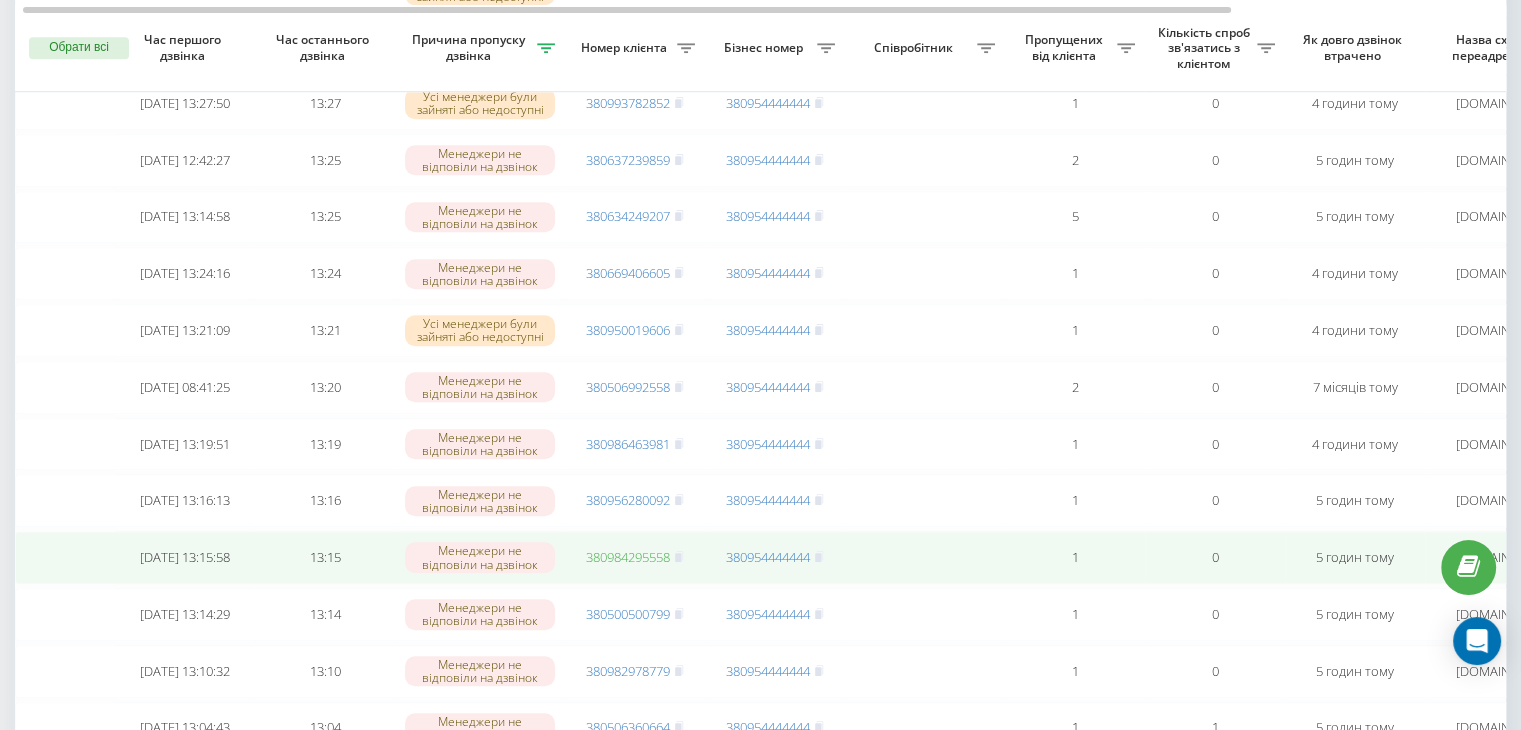 click on "380984295558" at bounding box center [628, 557] 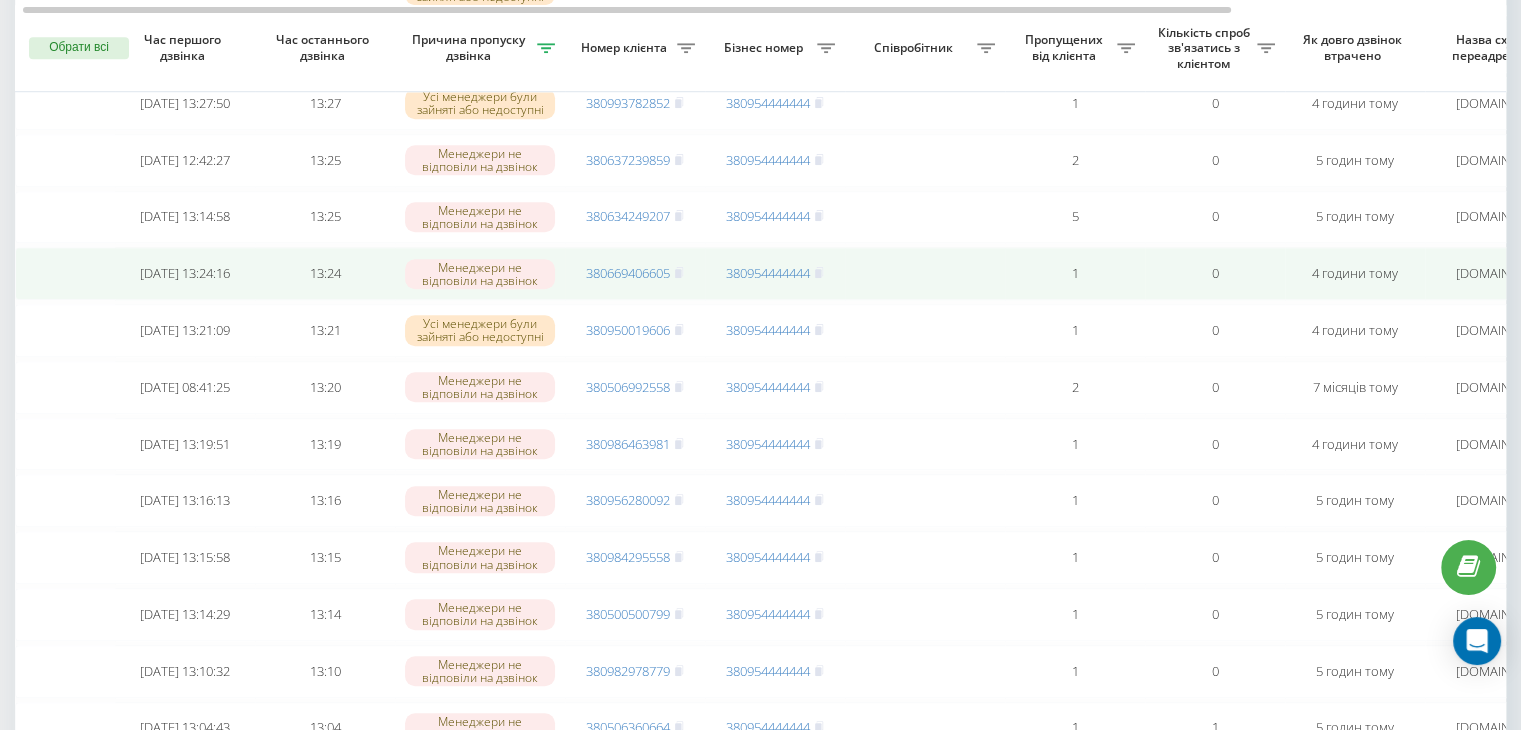 scroll, scrollTop: 1476, scrollLeft: 0, axis: vertical 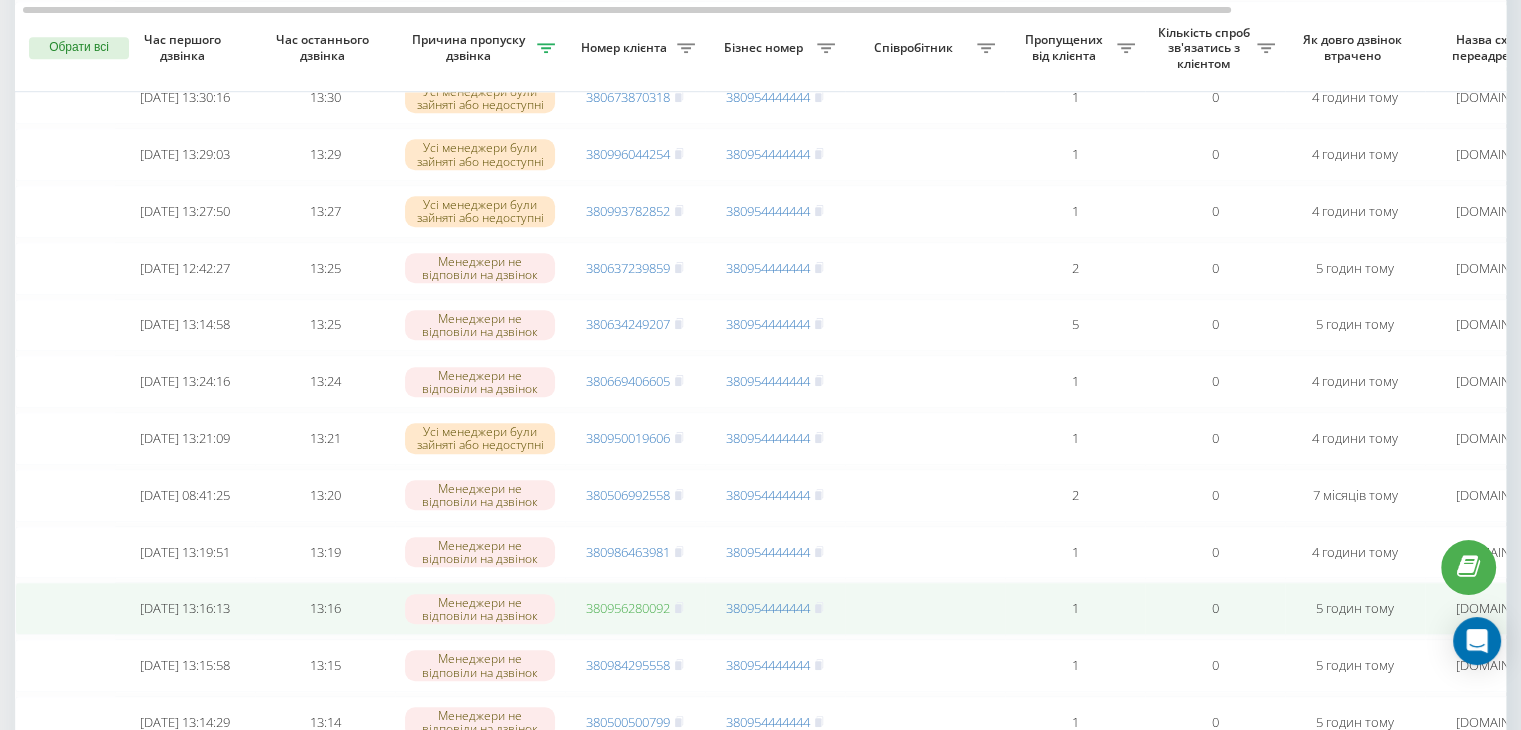 click on "380956280092" at bounding box center [628, 608] 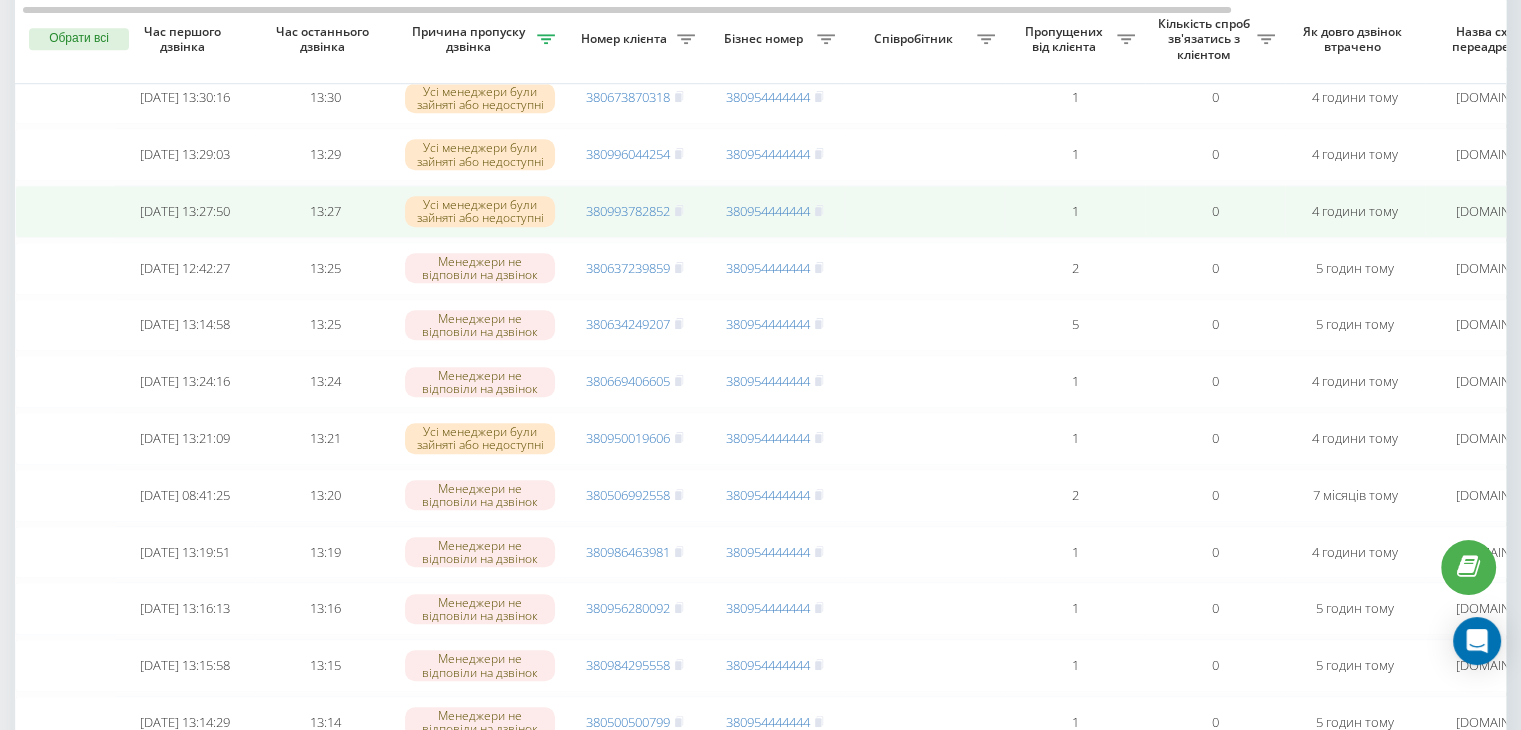 scroll, scrollTop: 1384, scrollLeft: 0, axis: vertical 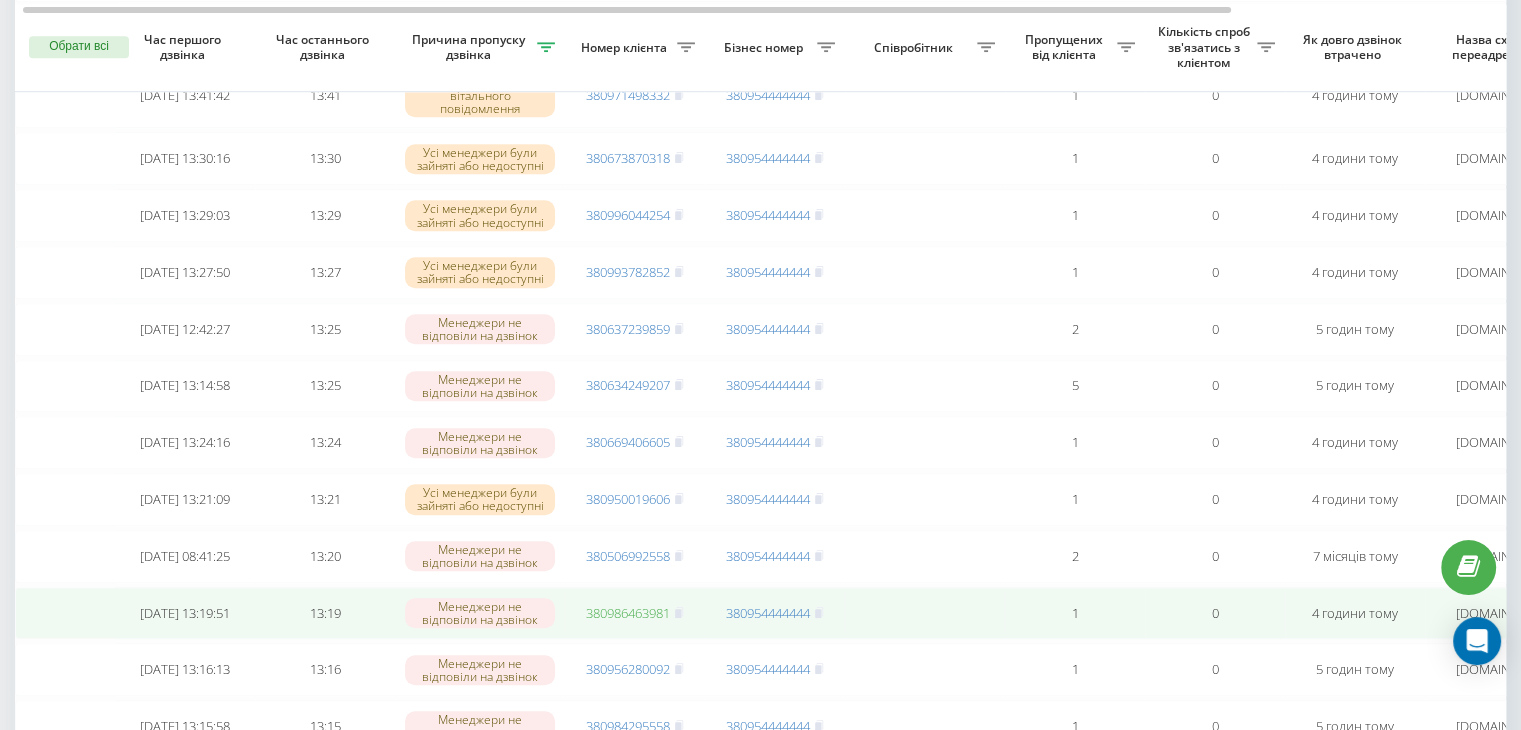 click on "380986463981" at bounding box center [628, 613] 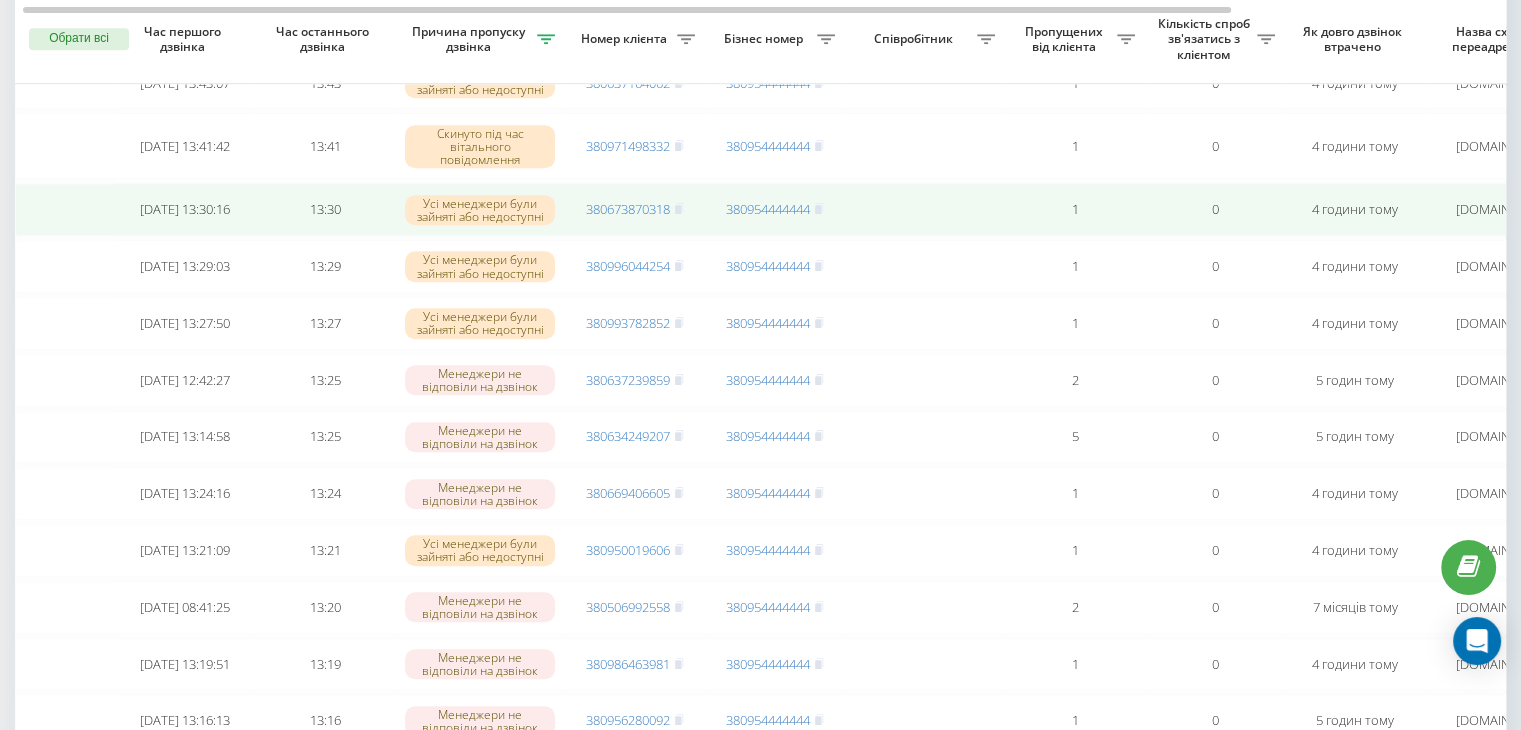 scroll, scrollTop: 1300, scrollLeft: 0, axis: vertical 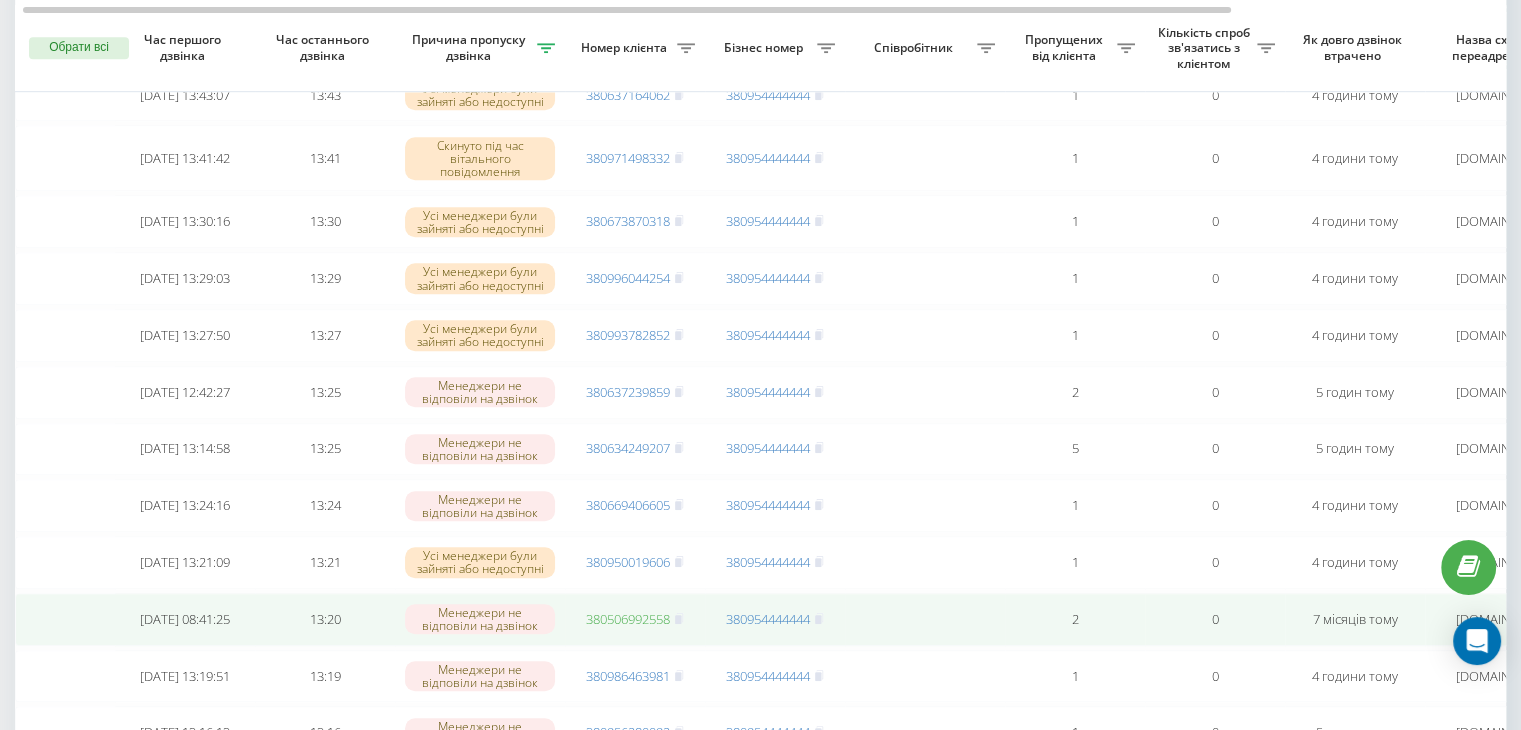 click on "380506992558" at bounding box center [628, 619] 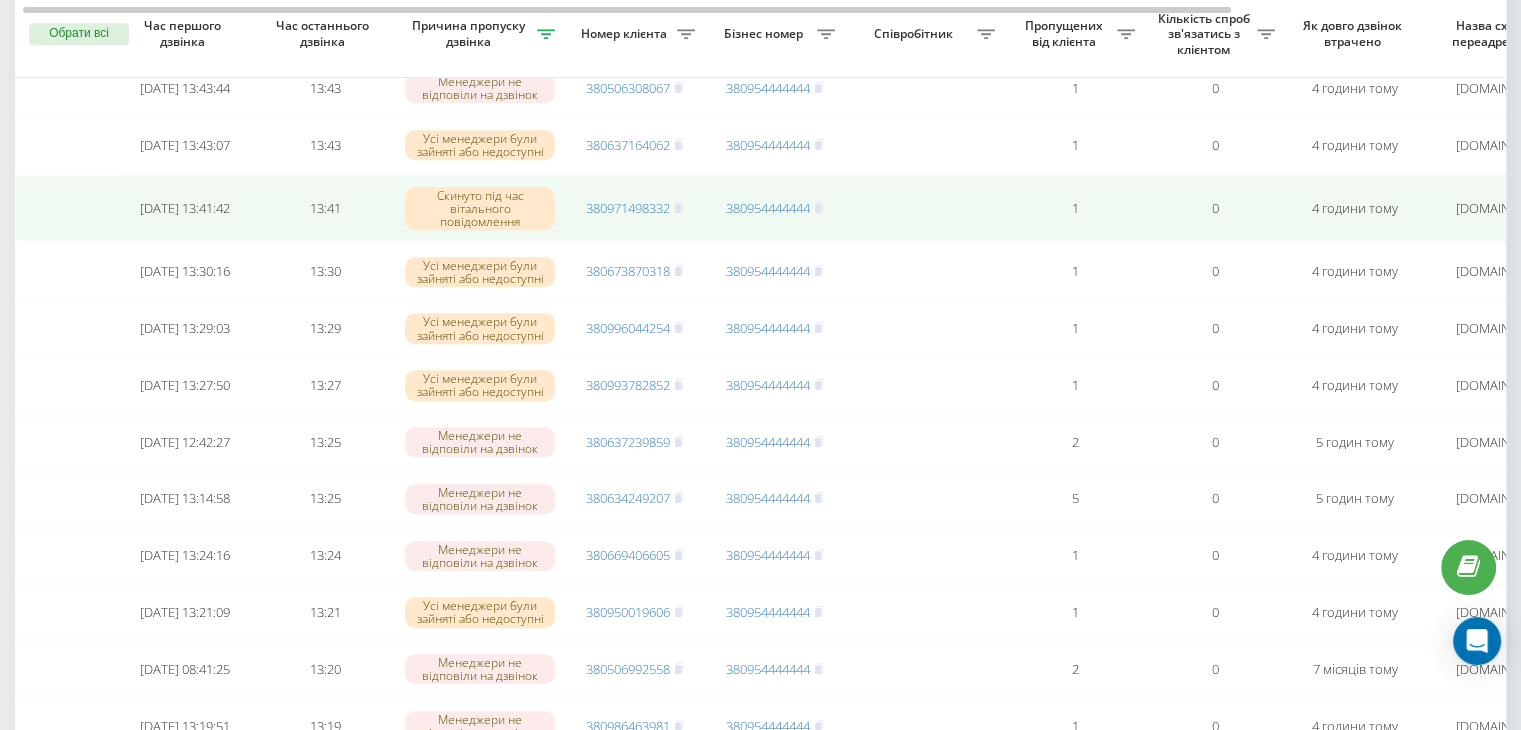 scroll, scrollTop: 1234, scrollLeft: 0, axis: vertical 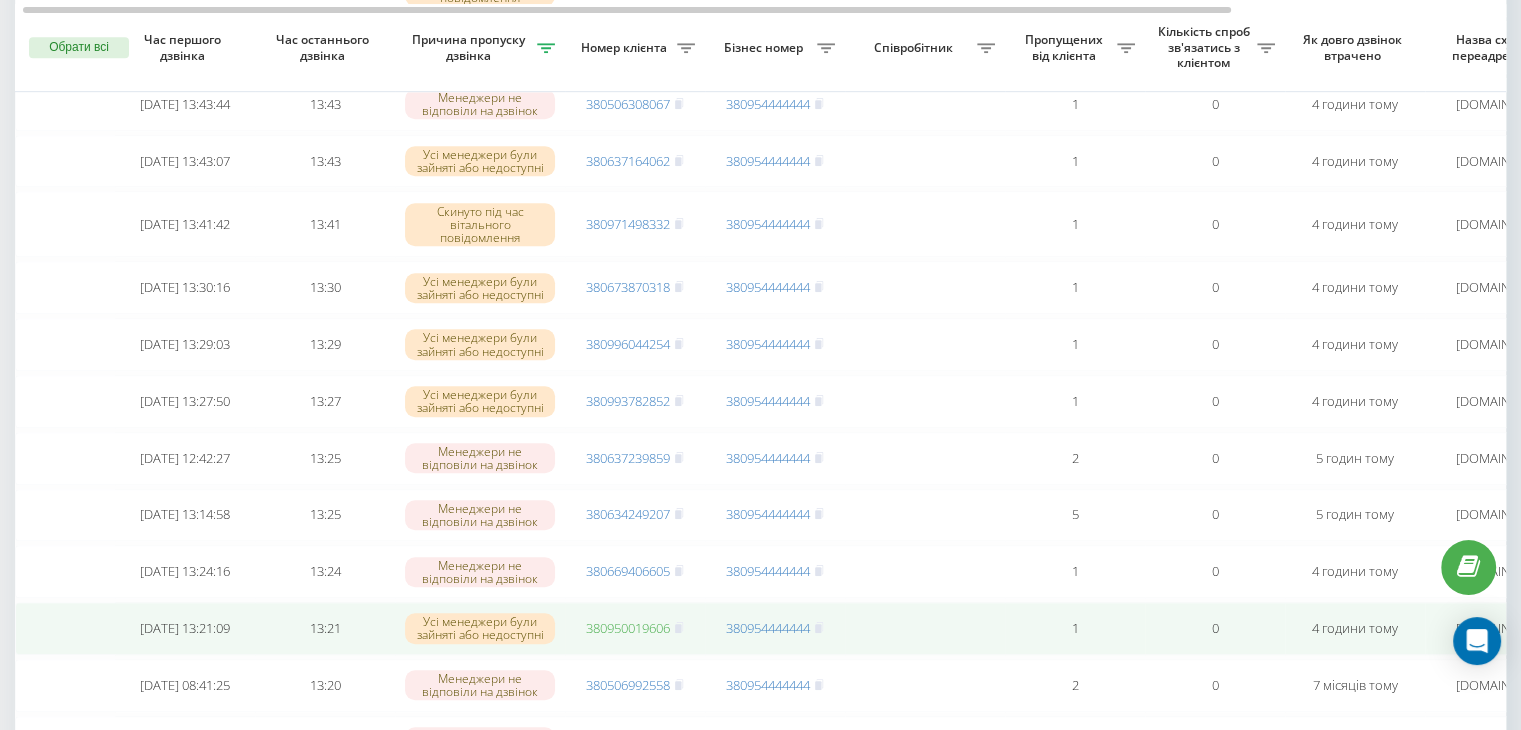 click on "380950019606" at bounding box center (628, 628) 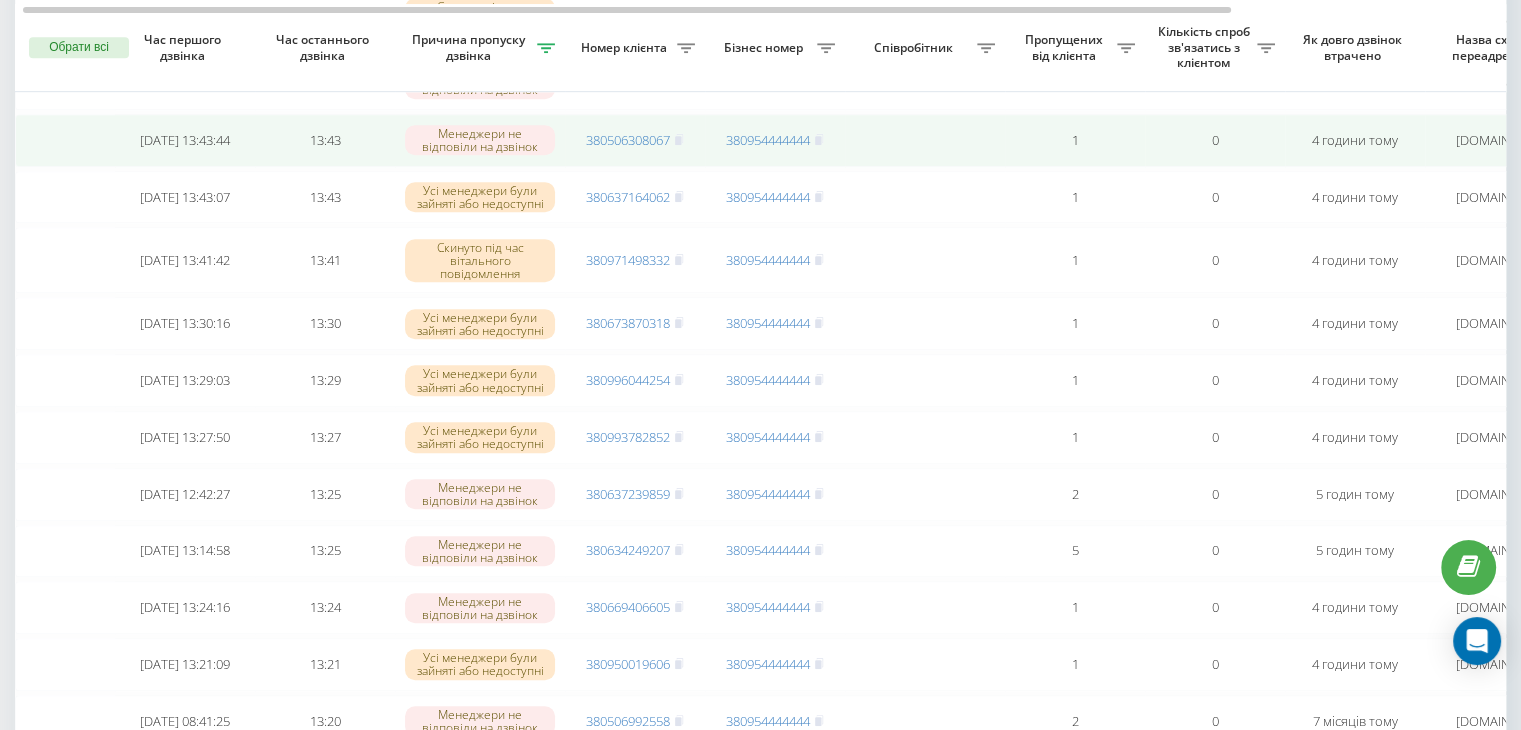 scroll, scrollTop: 1183, scrollLeft: 0, axis: vertical 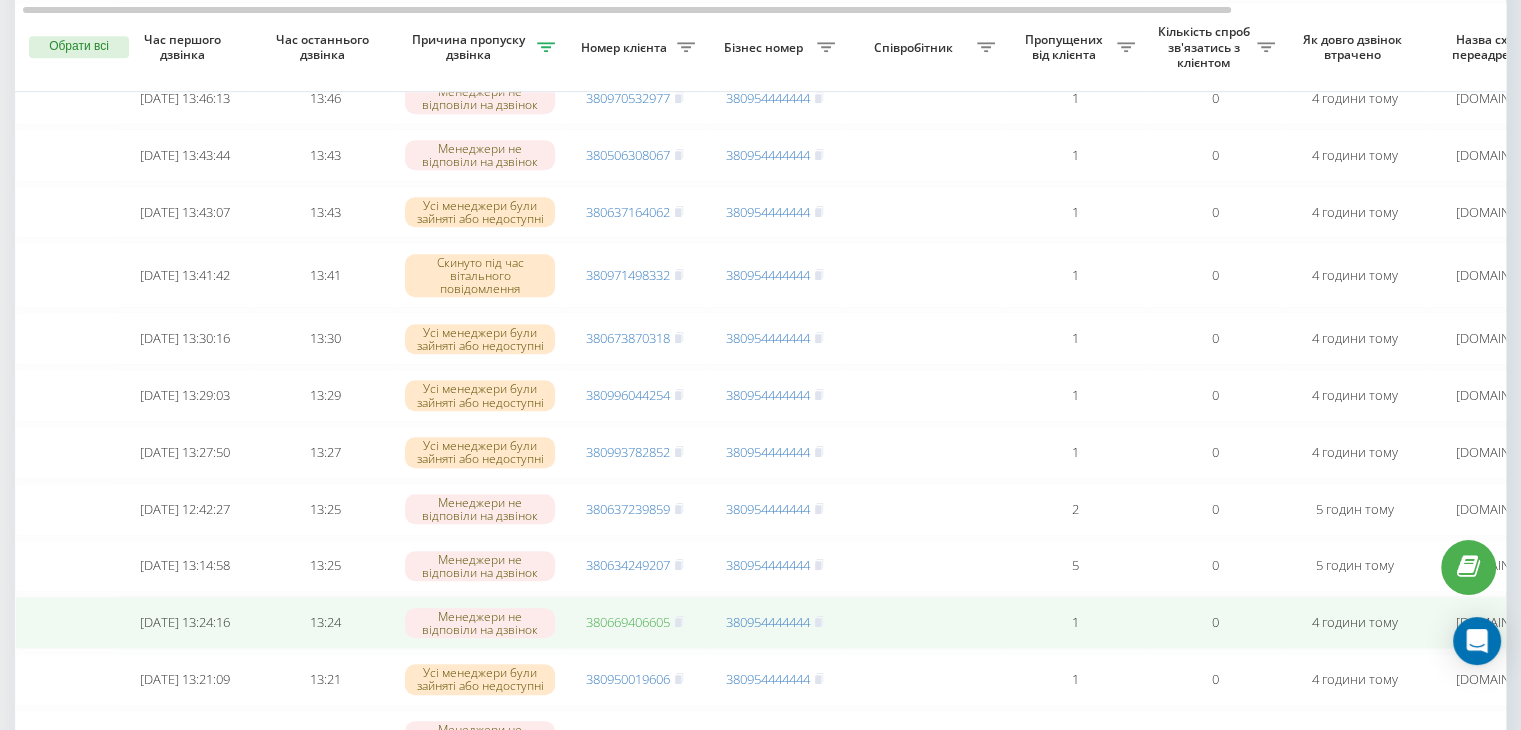 click on "380669406605" at bounding box center [628, 622] 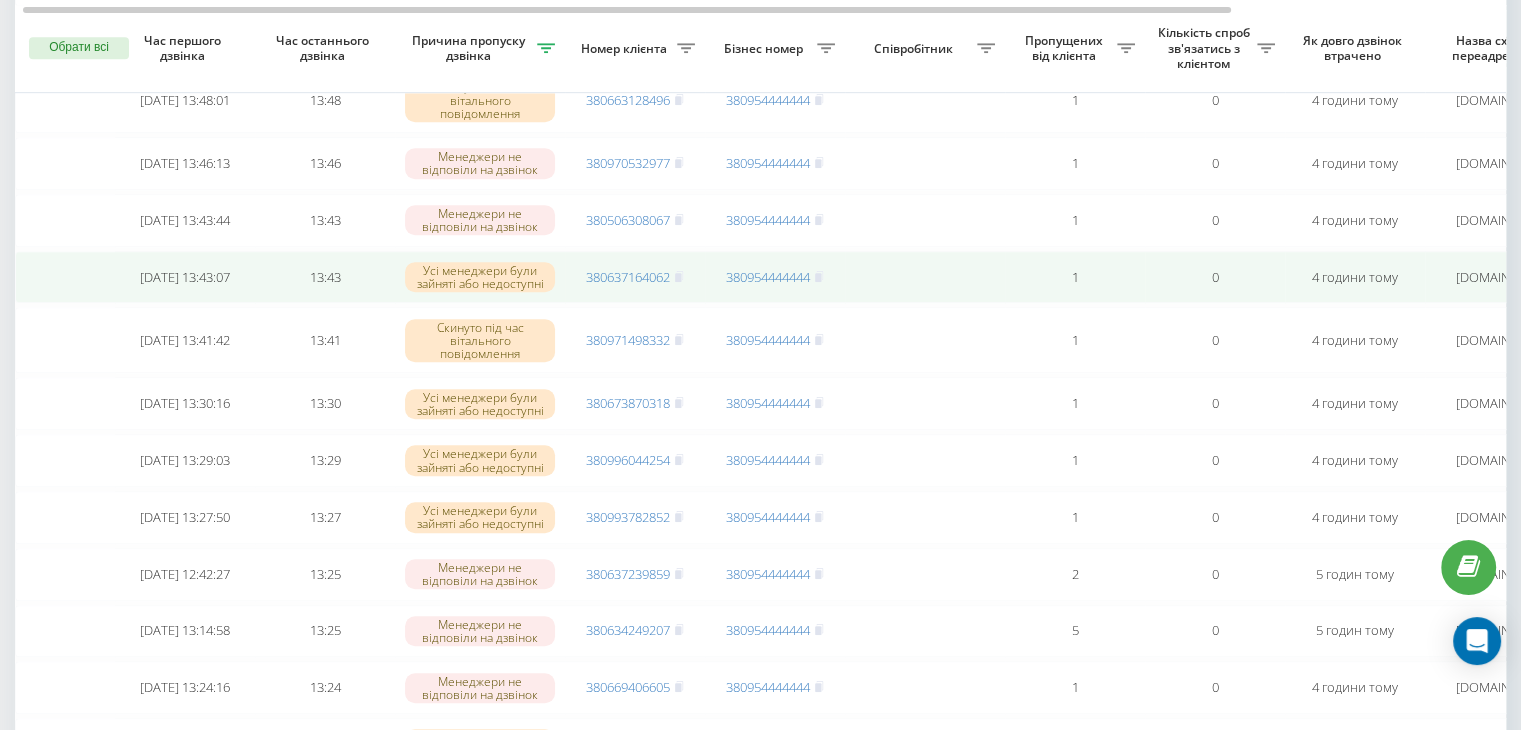 scroll, scrollTop: 1119, scrollLeft: 0, axis: vertical 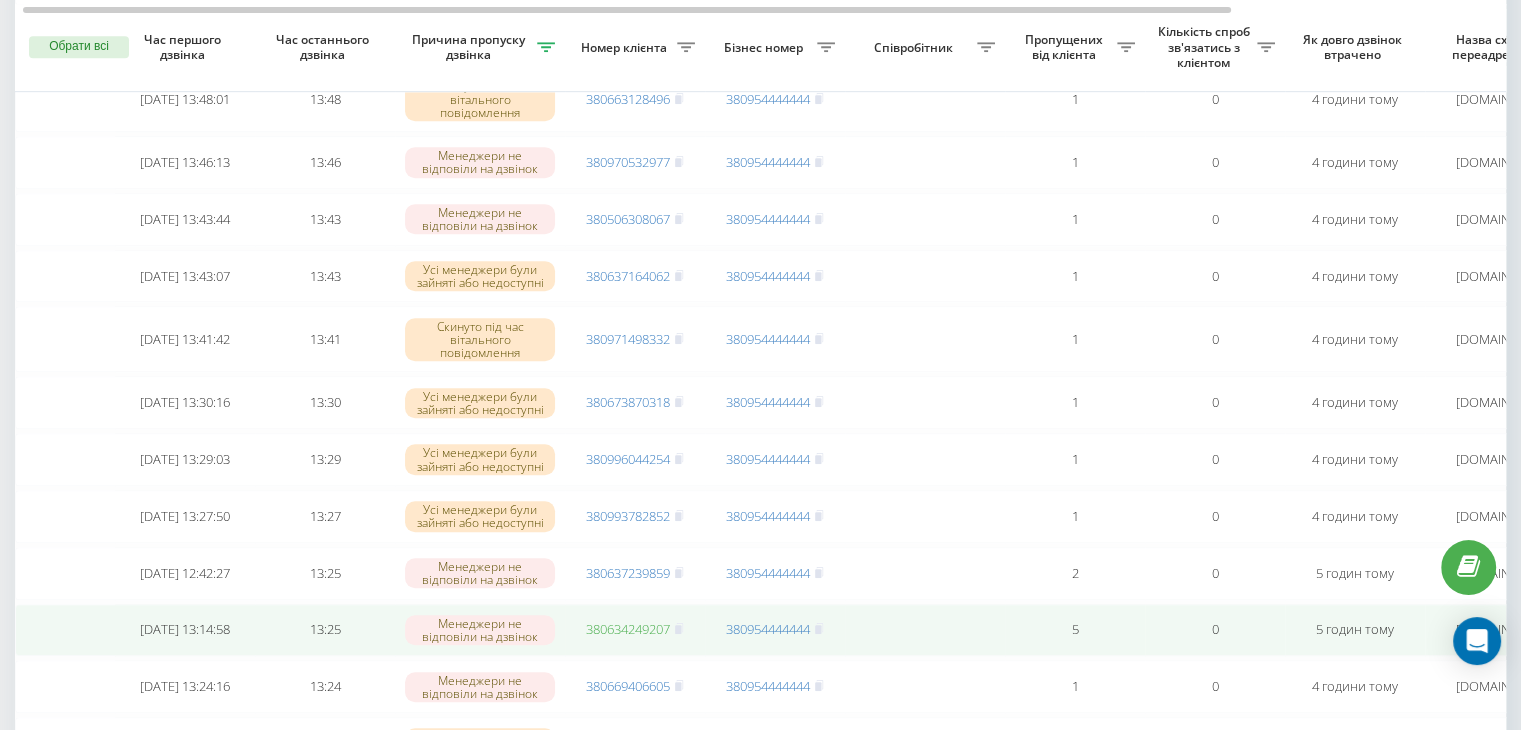 click on "380634249207" at bounding box center [628, 629] 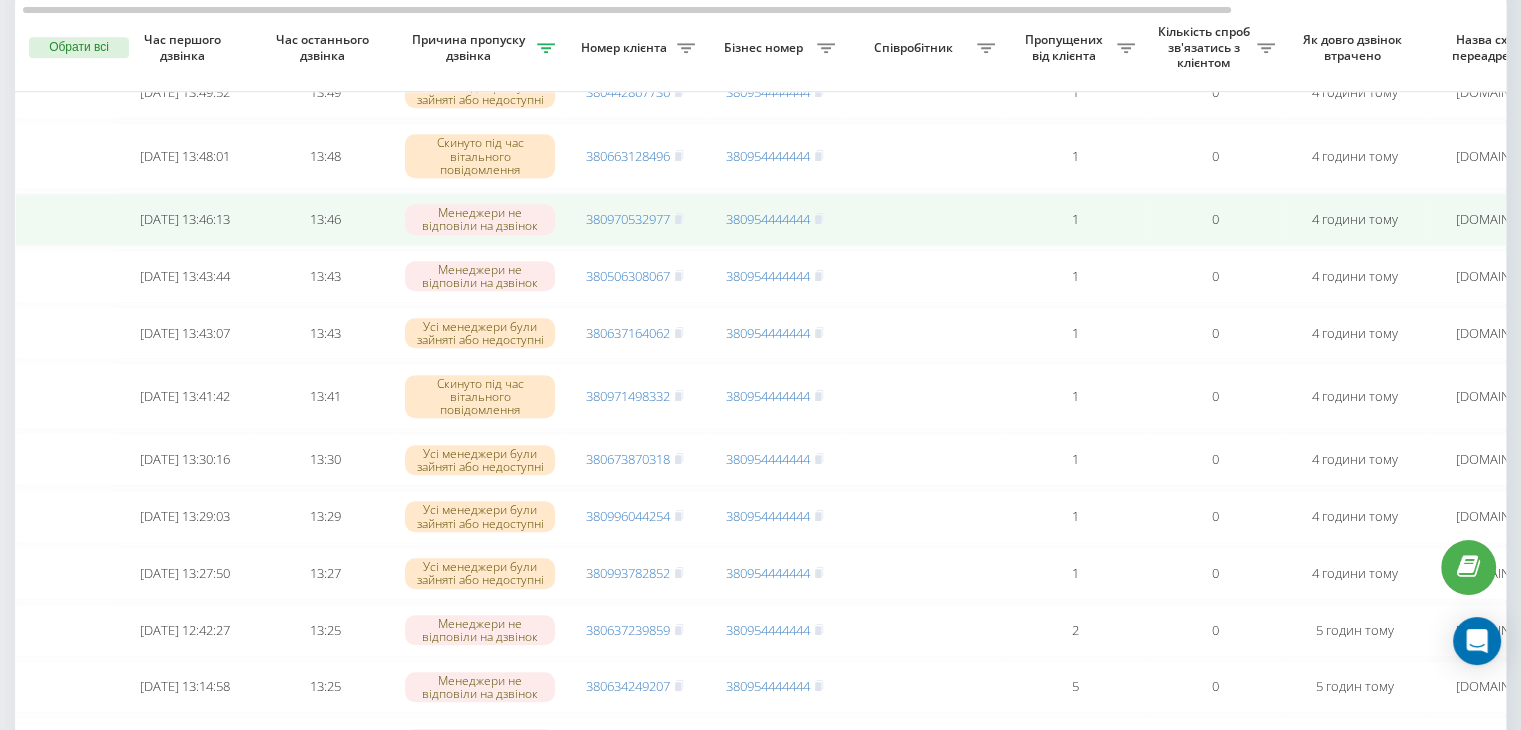 scroll, scrollTop: 1060, scrollLeft: 0, axis: vertical 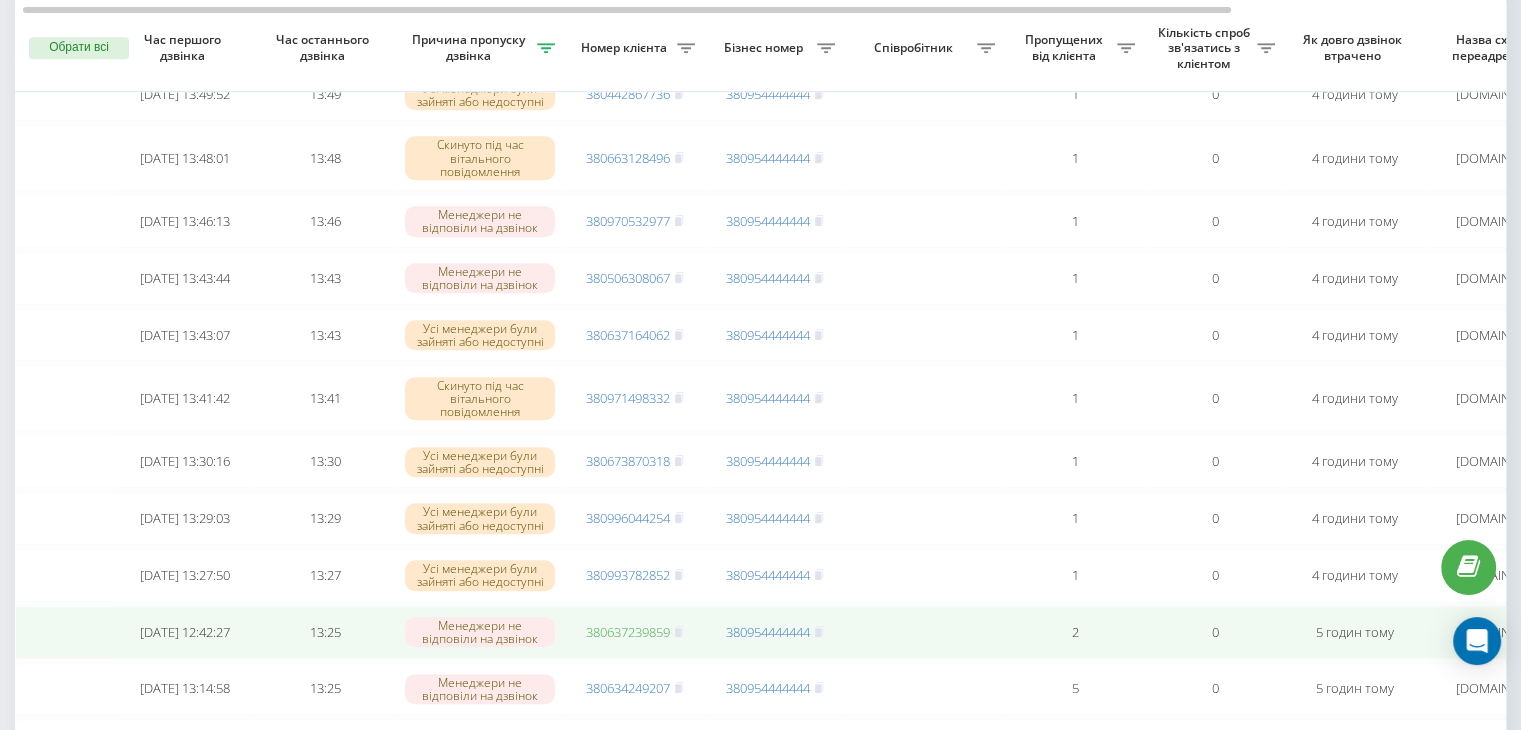 click on "380637239859" at bounding box center (628, 632) 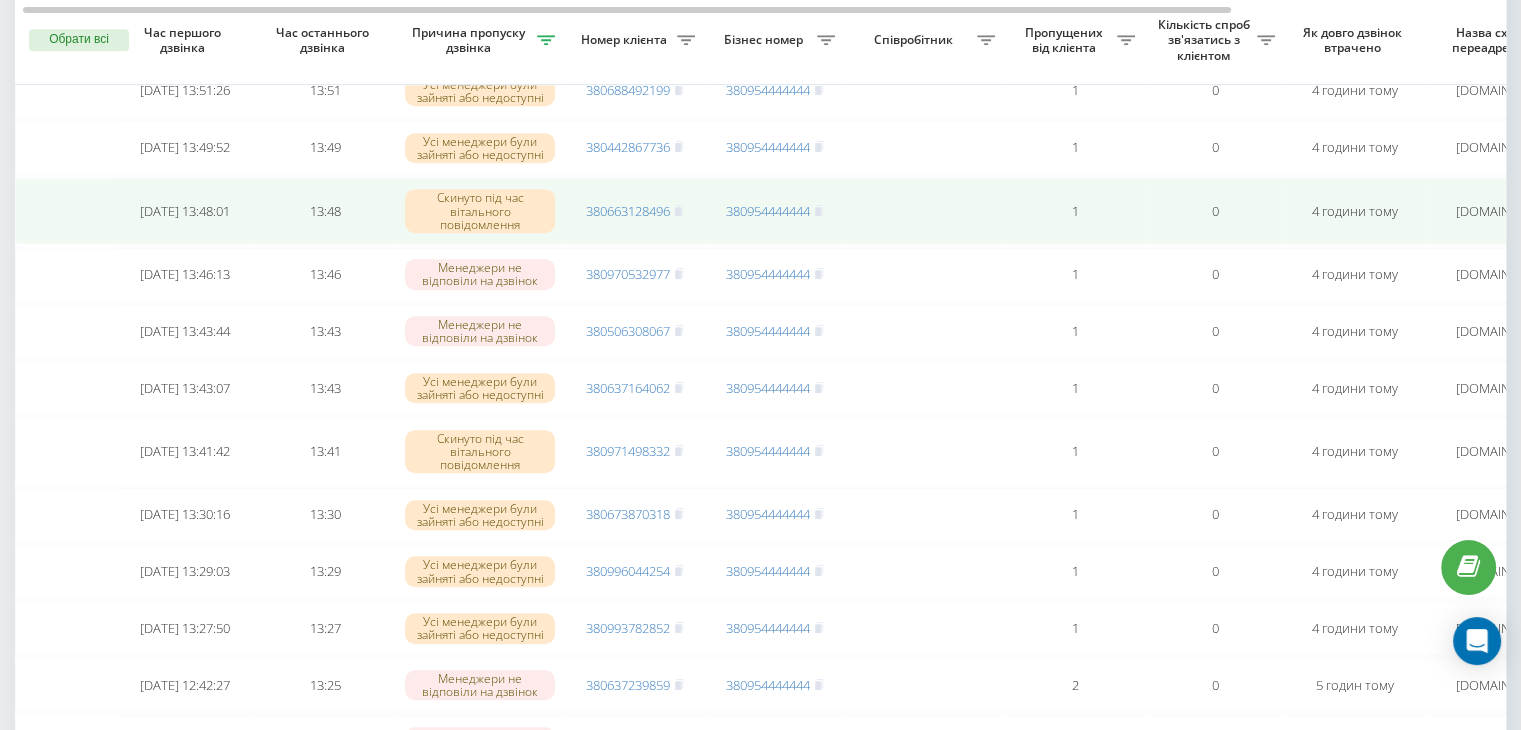 scroll, scrollTop: 995, scrollLeft: 0, axis: vertical 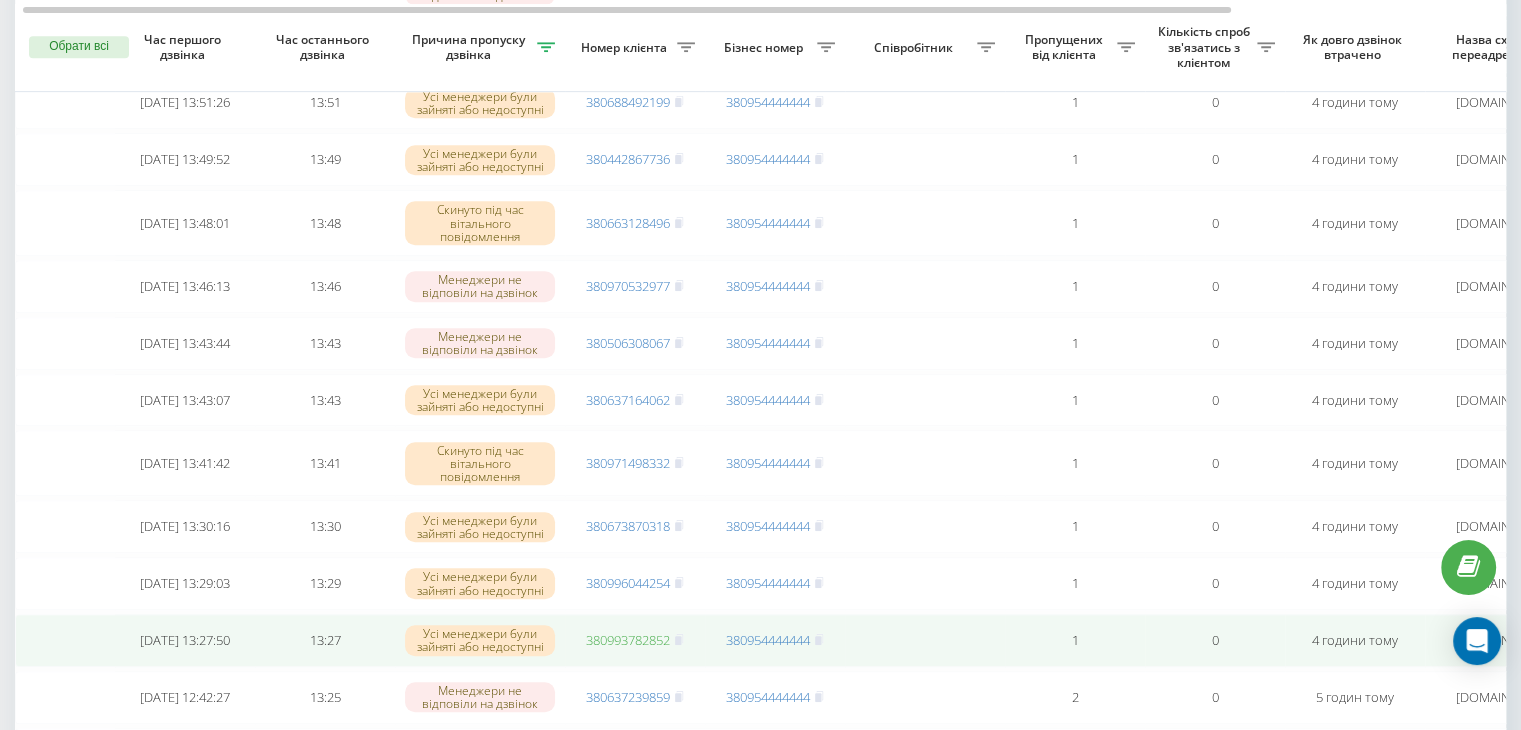 click on "380993782852" at bounding box center (628, 640) 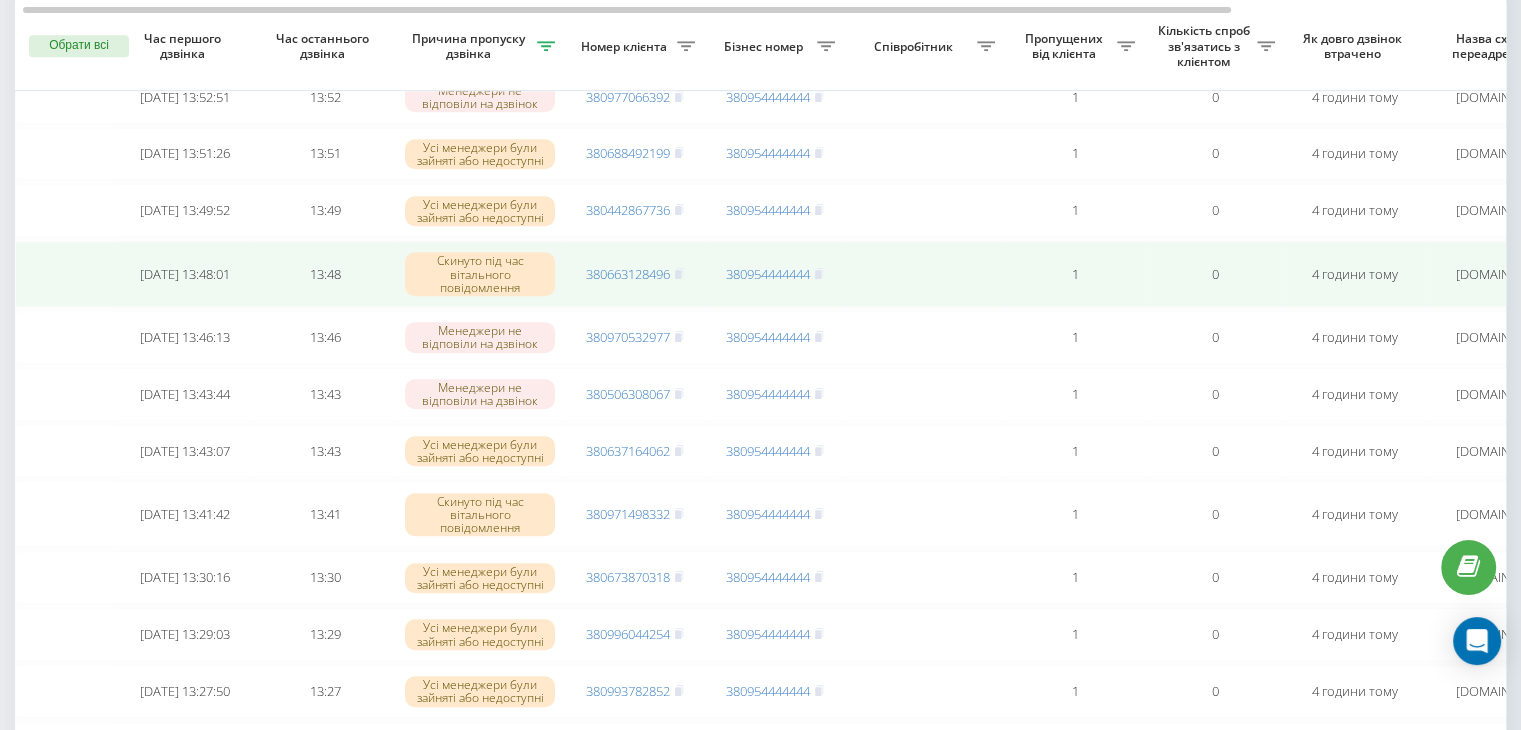 scroll, scrollTop: 943, scrollLeft: 0, axis: vertical 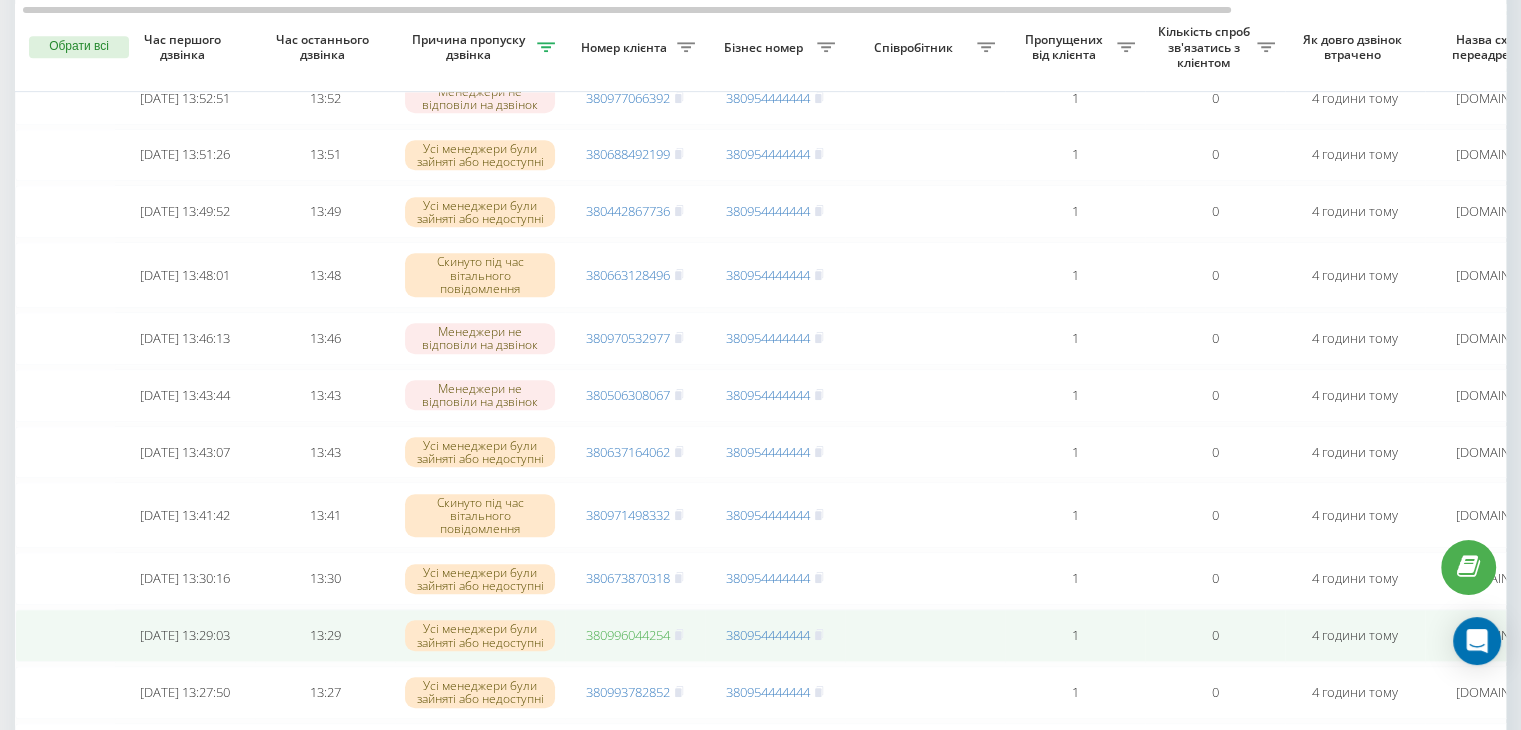 click on "380996044254" at bounding box center [628, 635] 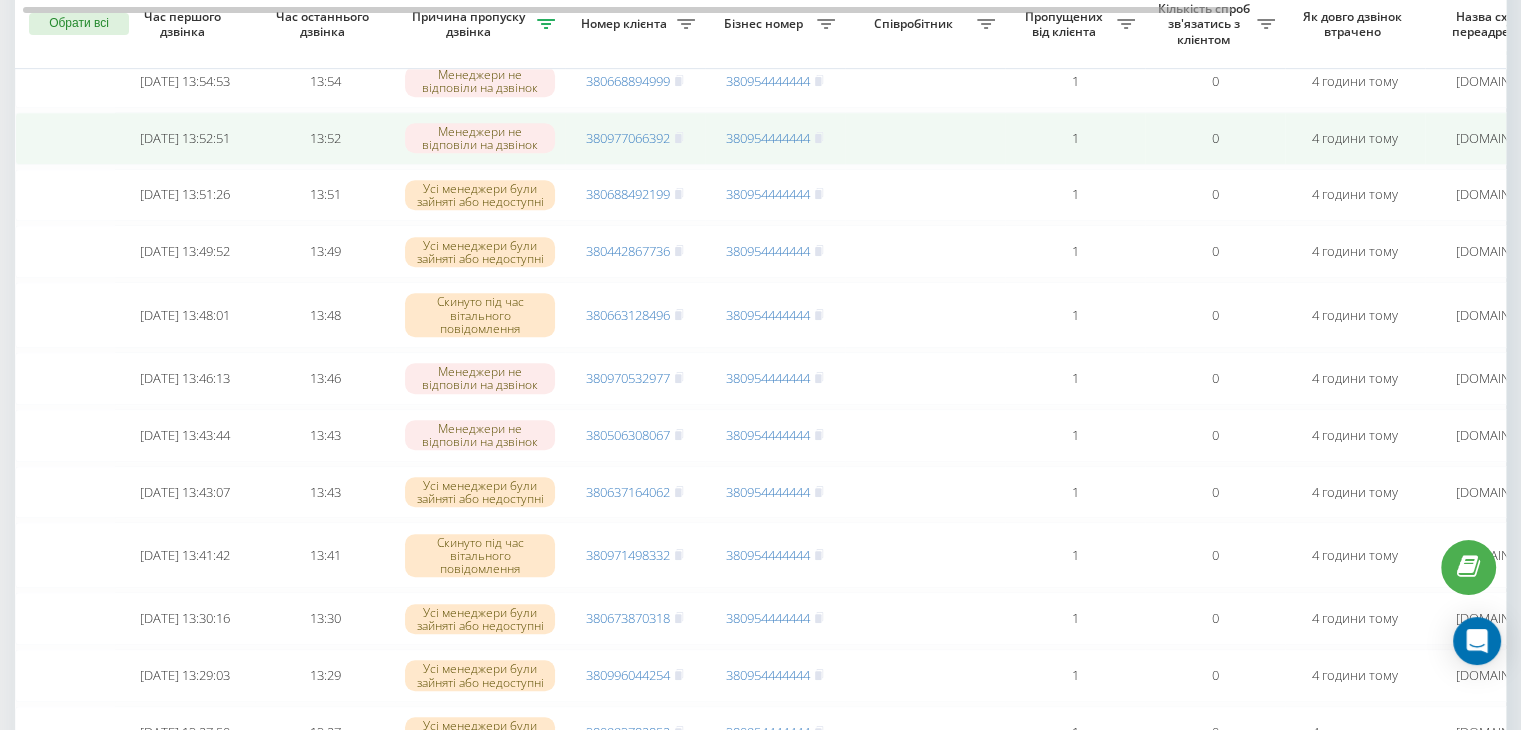 scroll, scrollTop: 879, scrollLeft: 0, axis: vertical 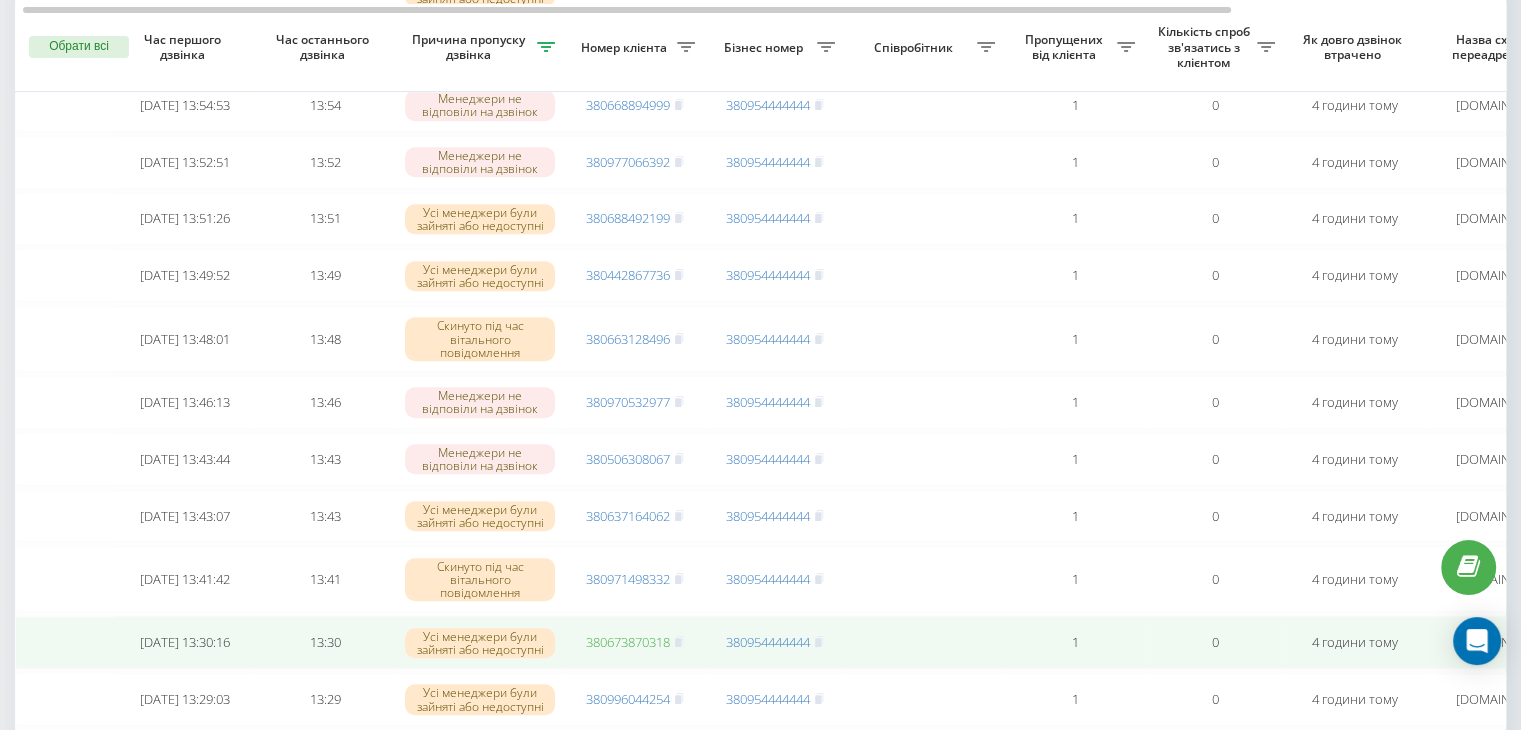 click on "380673870318" at bounding box center (628, 642) 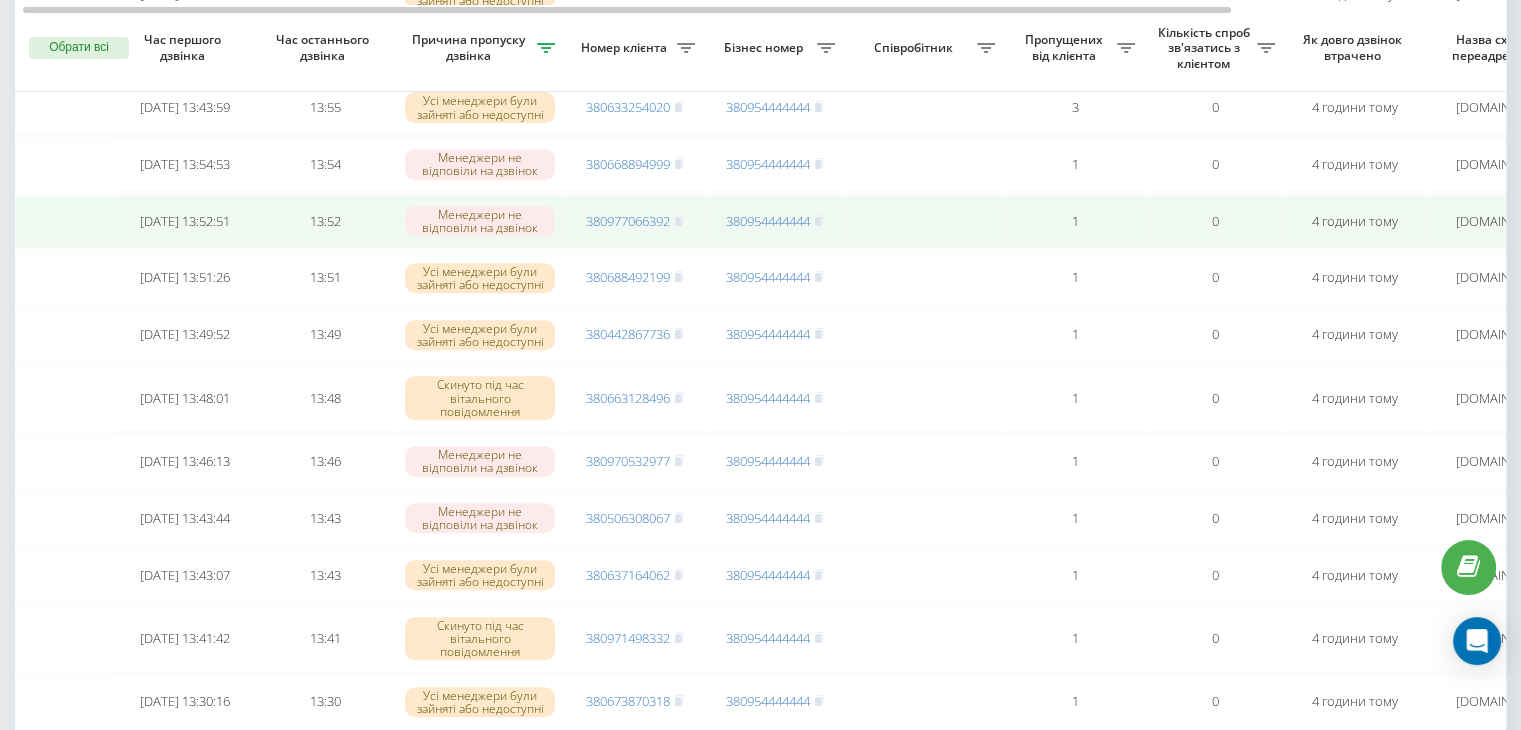 scroll, scrollTop: 820, scrollLeft: 0, axis: vertical 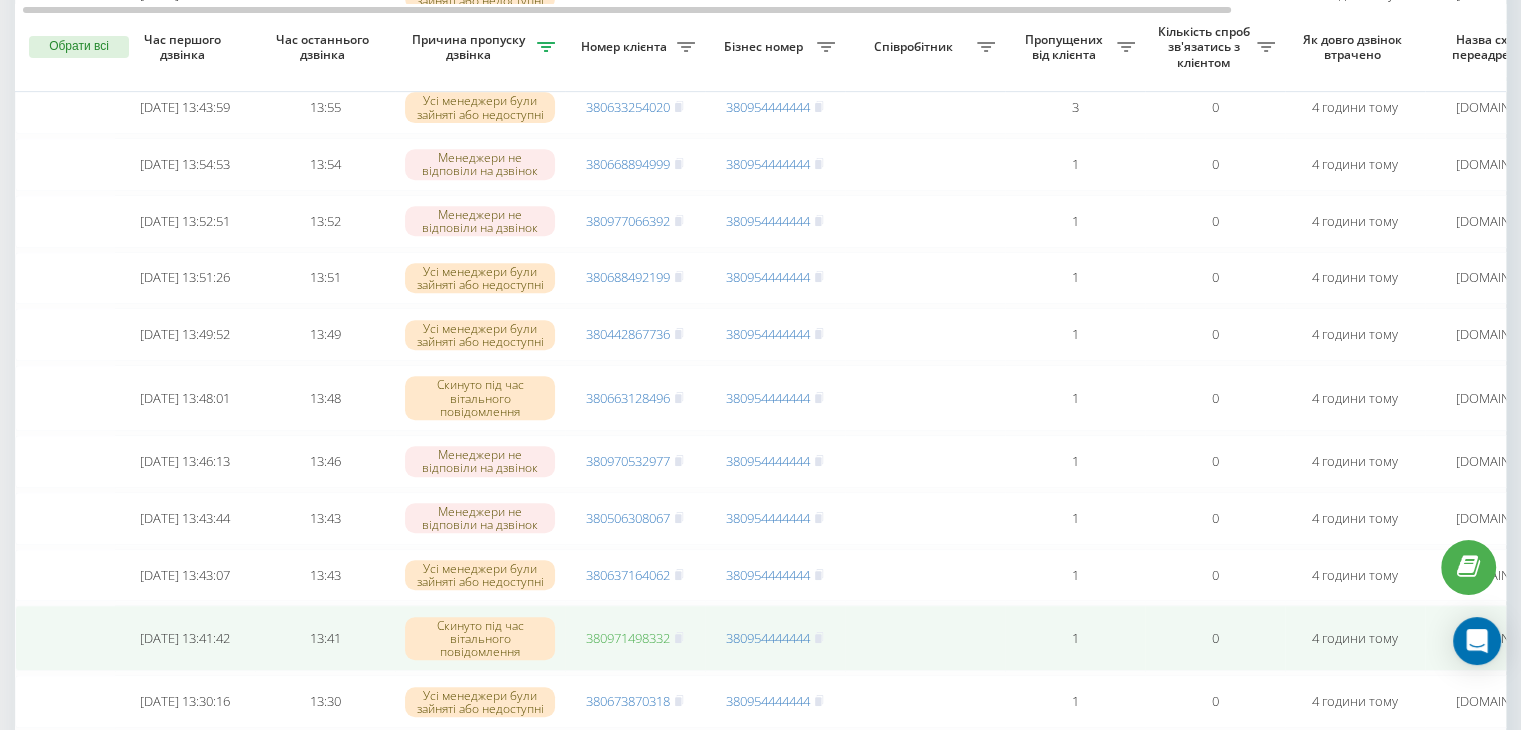 click on "380971498332" at bounding box center (628, 638) 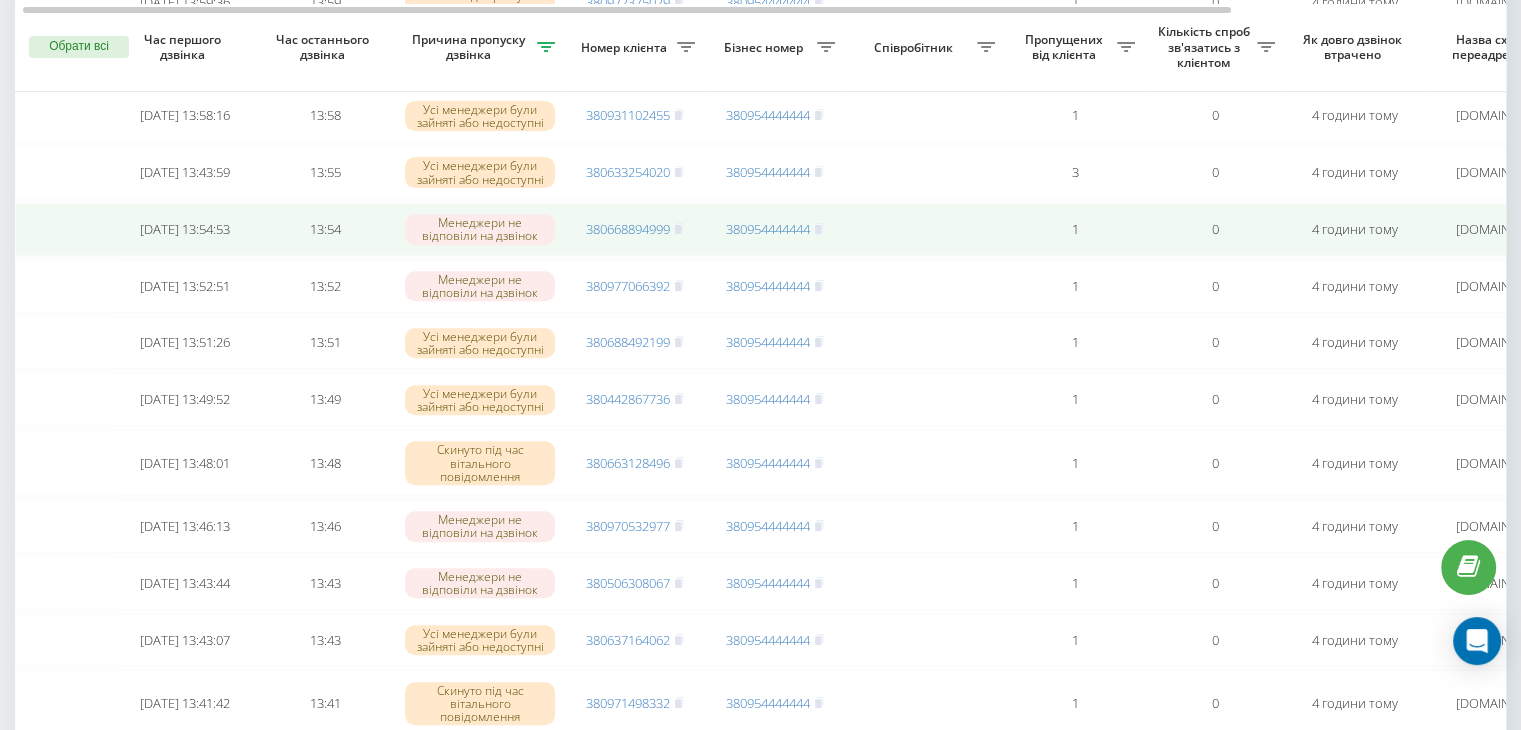 scroll, scrollTop: 756, scrollLeft: 0, axis: vertical 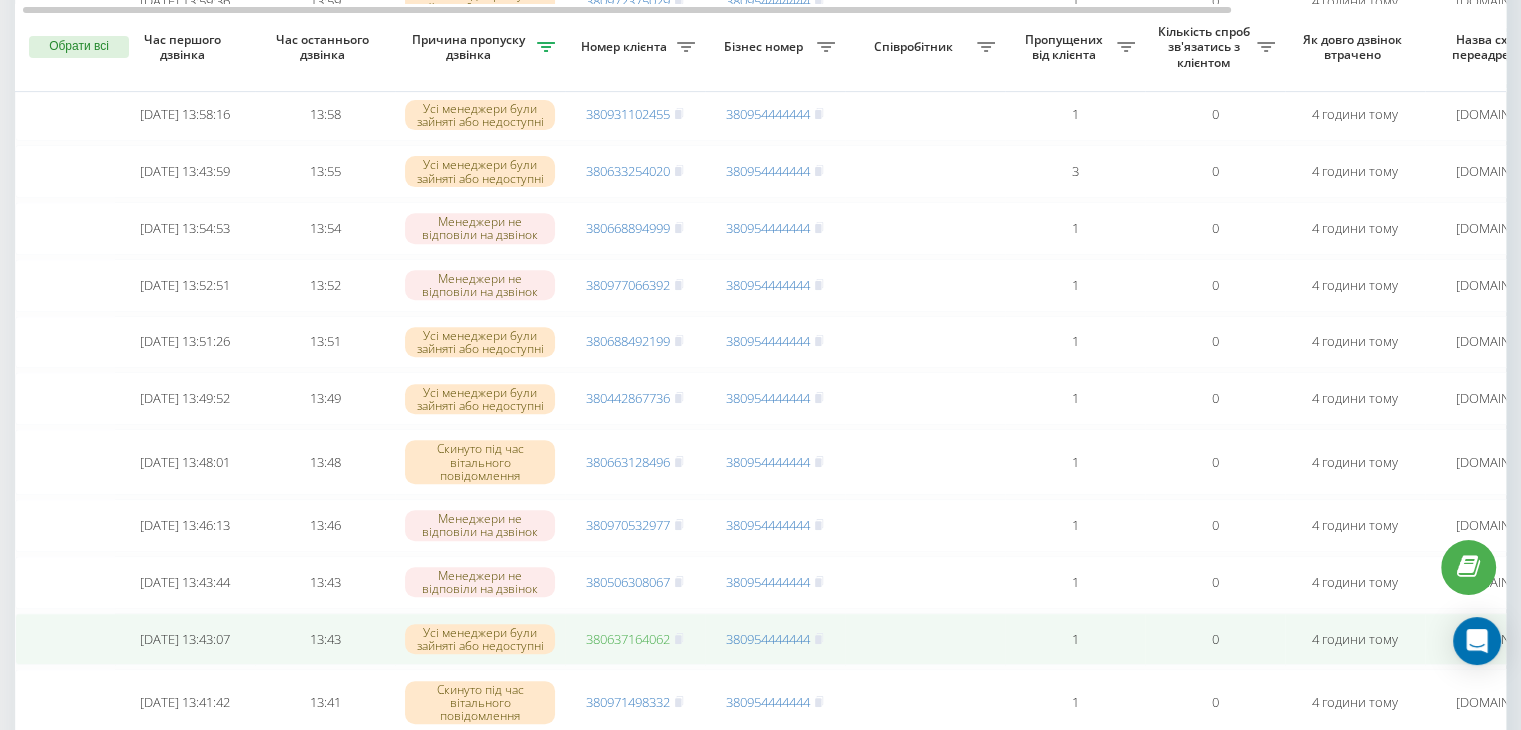 click on "380637164062" at bounding box center [628, 639] 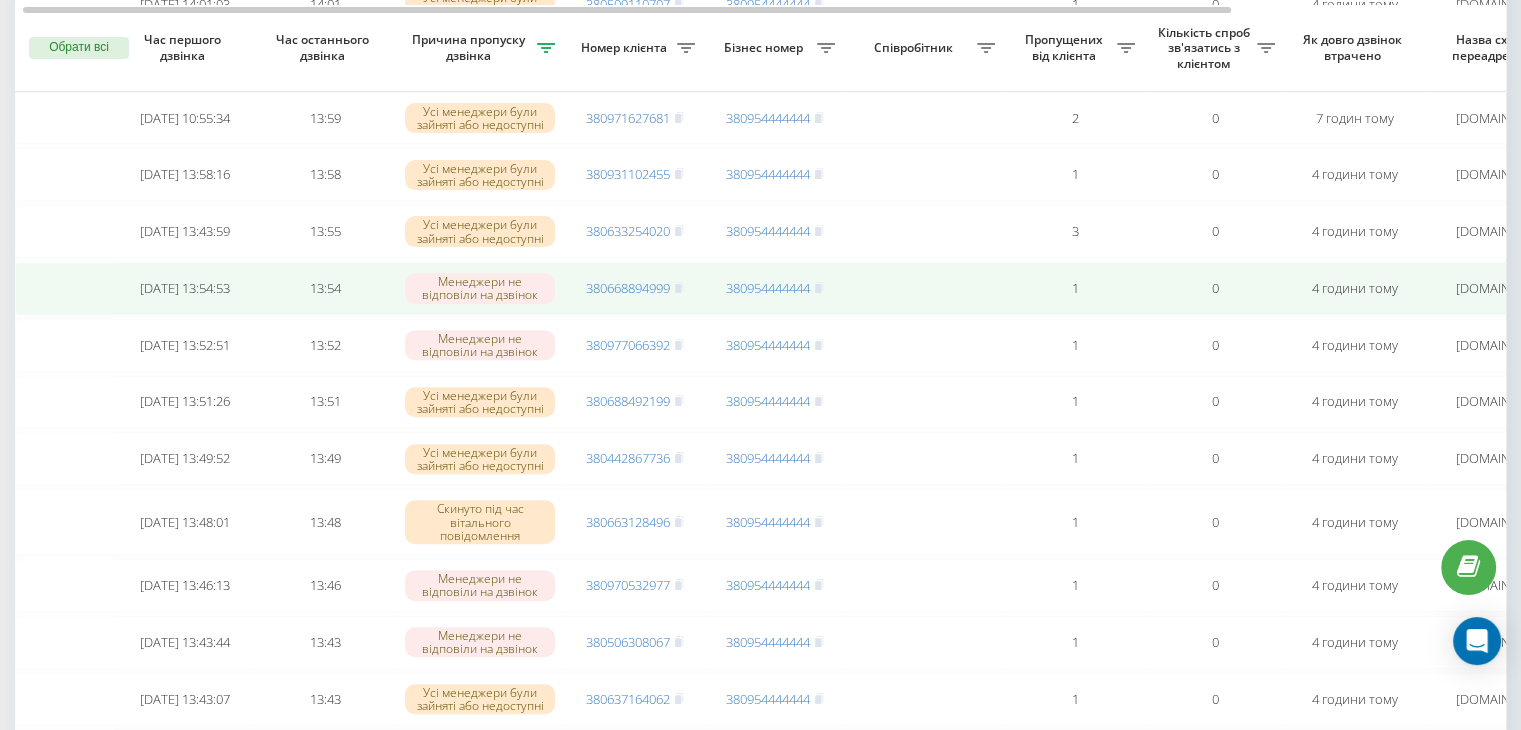 scroll, scrollTop: 692, scrollLeft: 0, axis: vertical 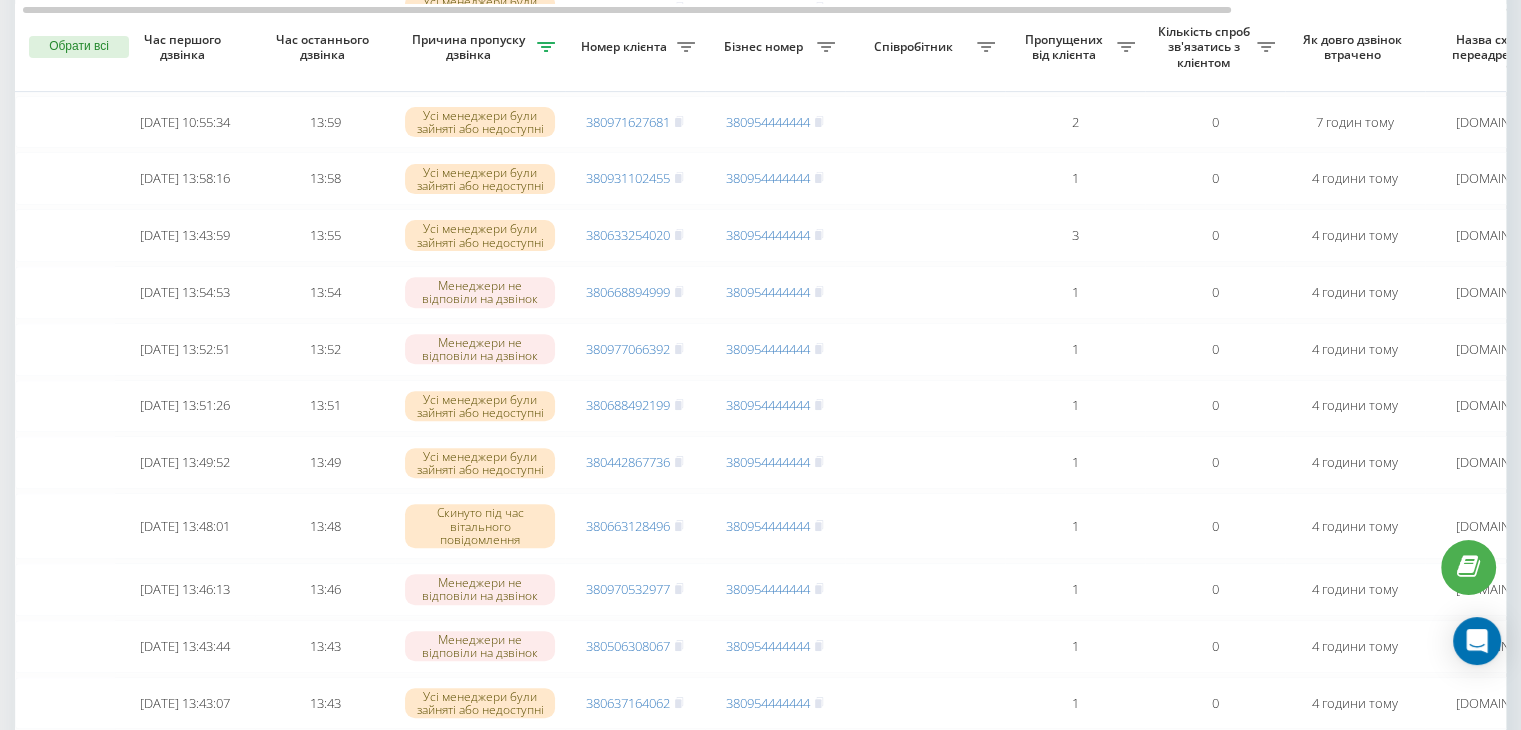 click on "Номер клієнта" at bounding box center [635, 48] 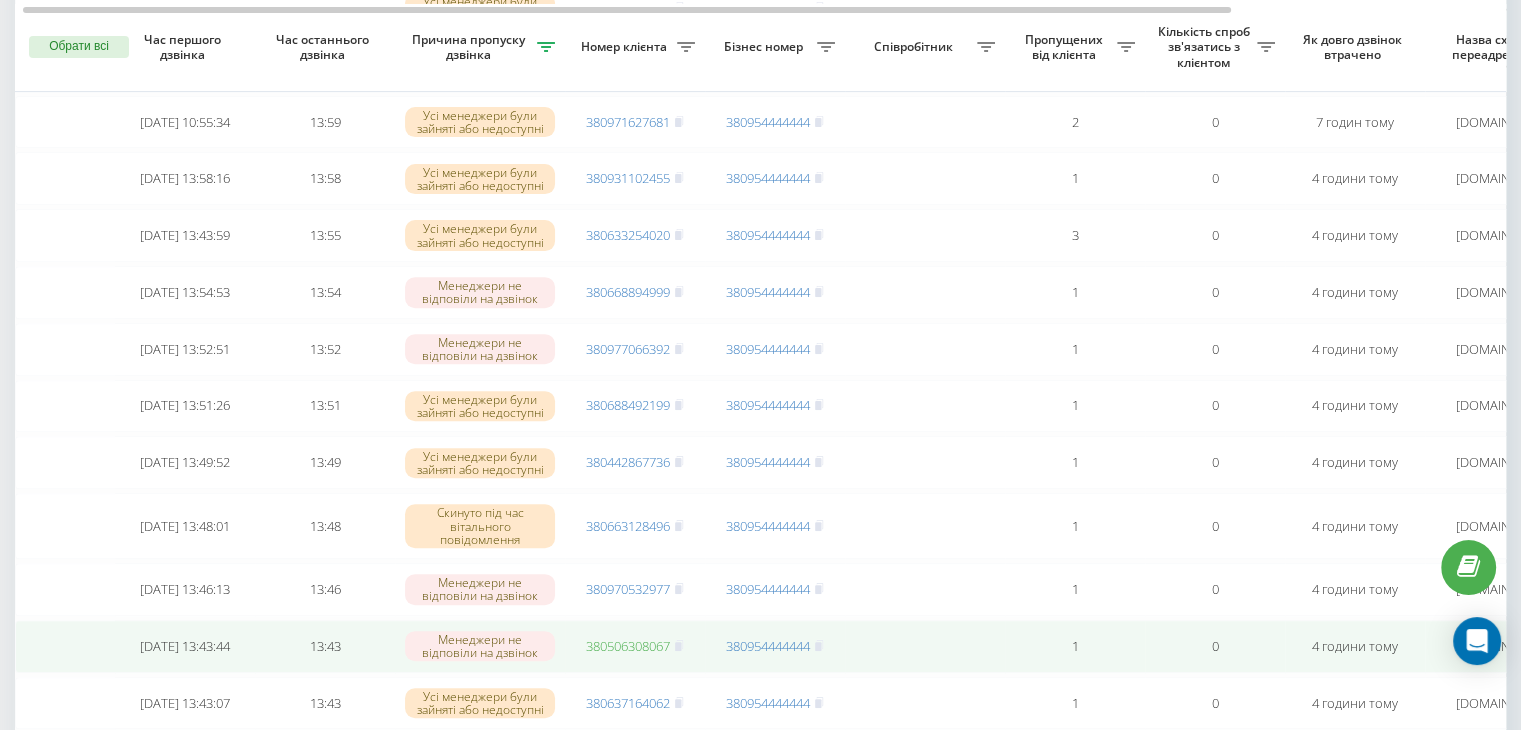 click on "380506308067" at bounding box center (628, 646) 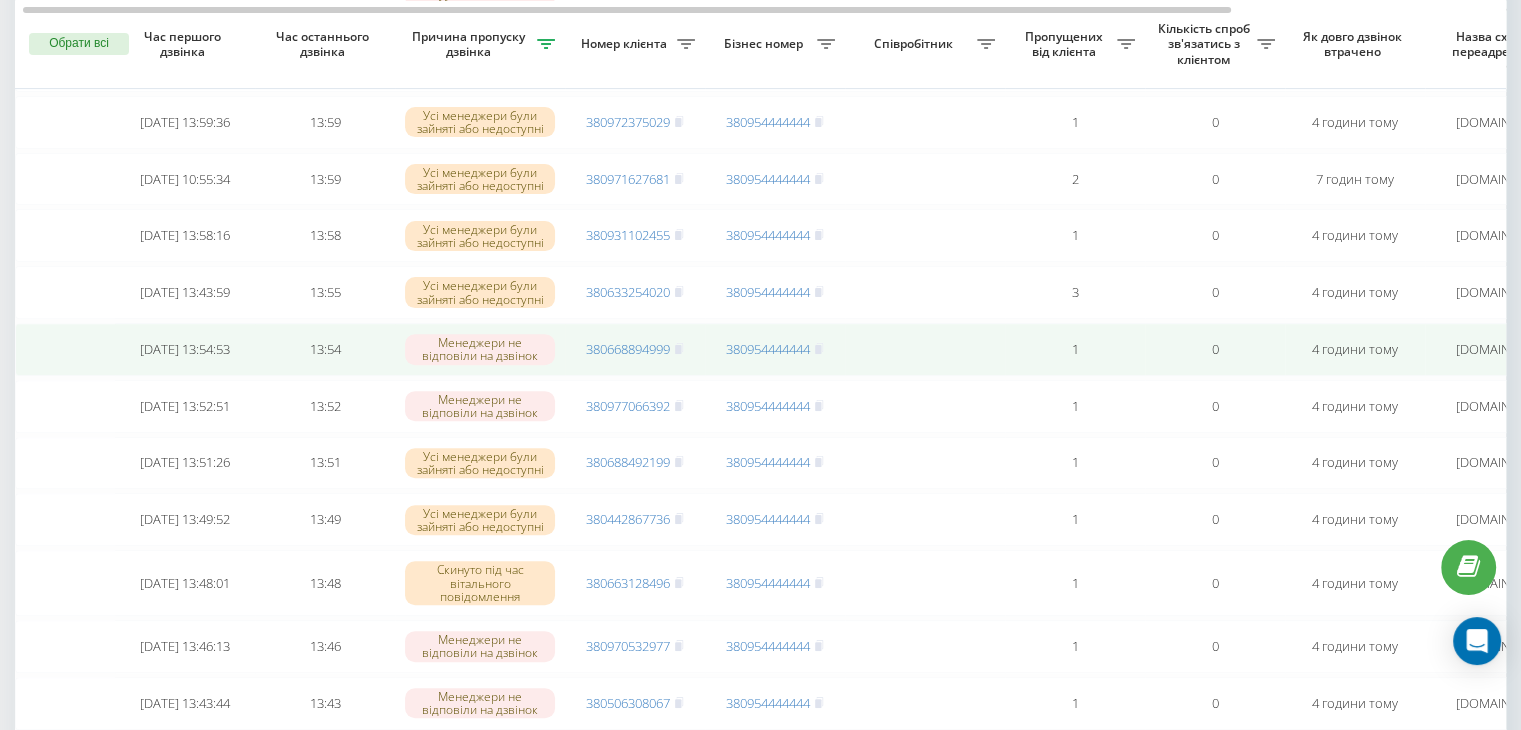 scroll, scrollTop: 631, scrollLeft: 0, axis: vertical 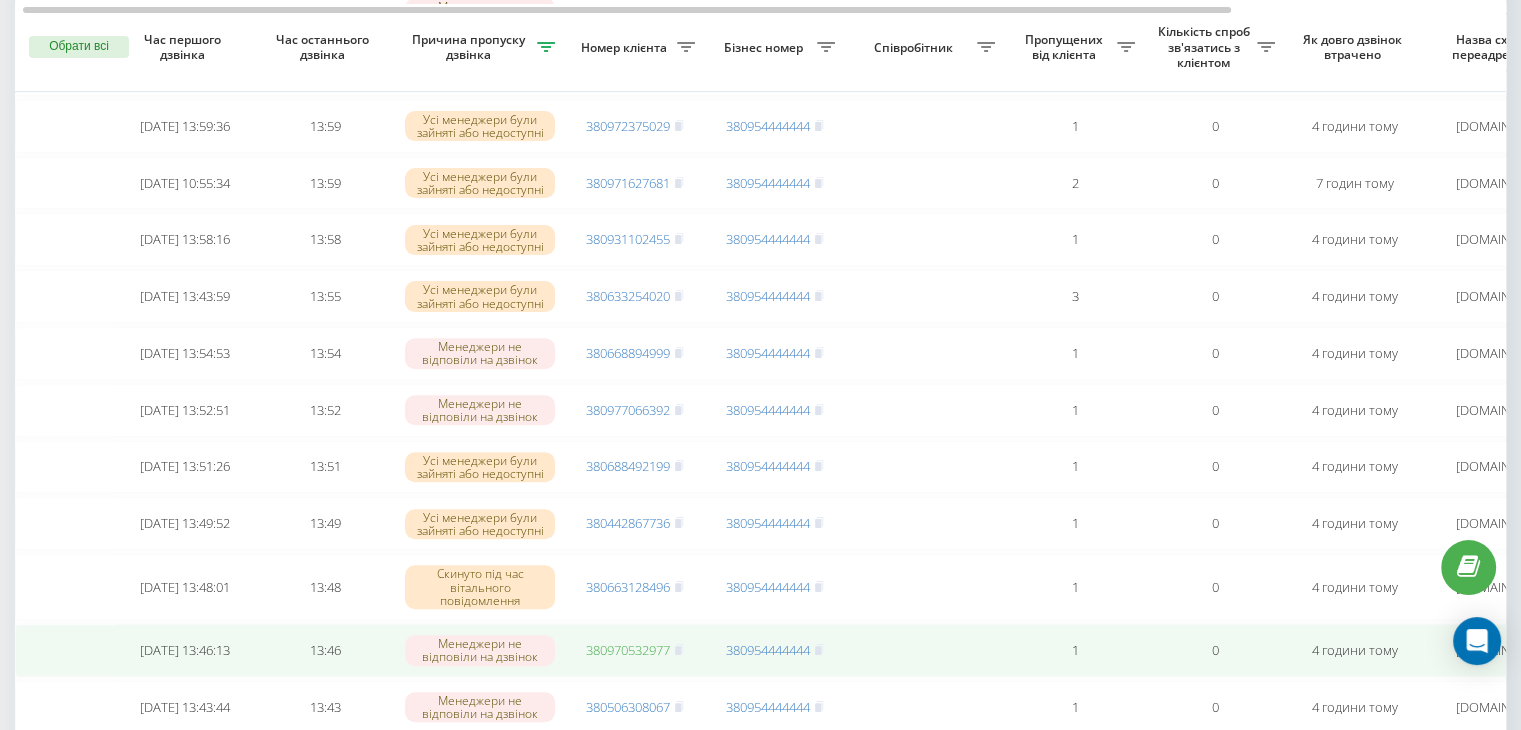 click on "380970532977" at bounding box center (628, 650) 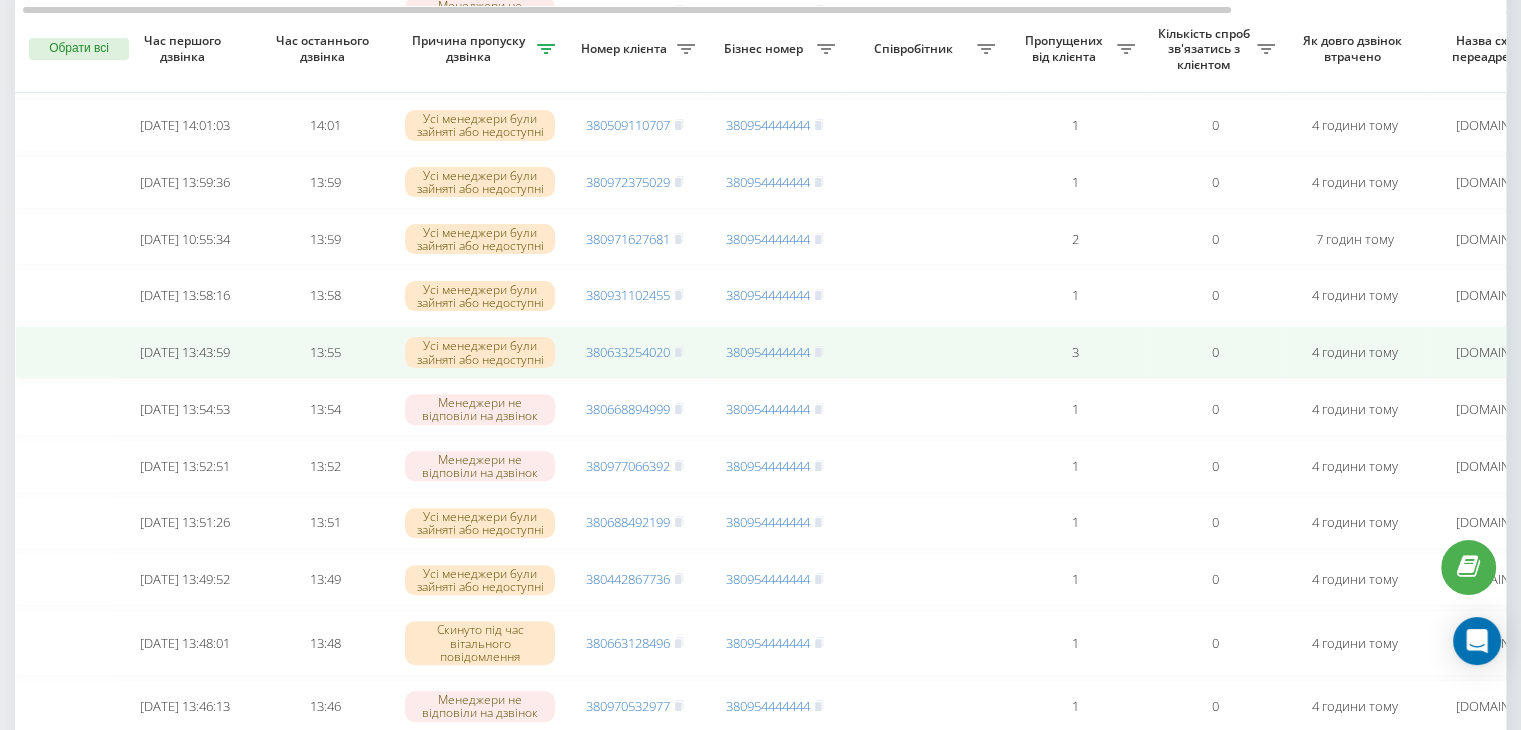 scroll, scrollTop: 574, scrollLeft: 0, axis: vertical 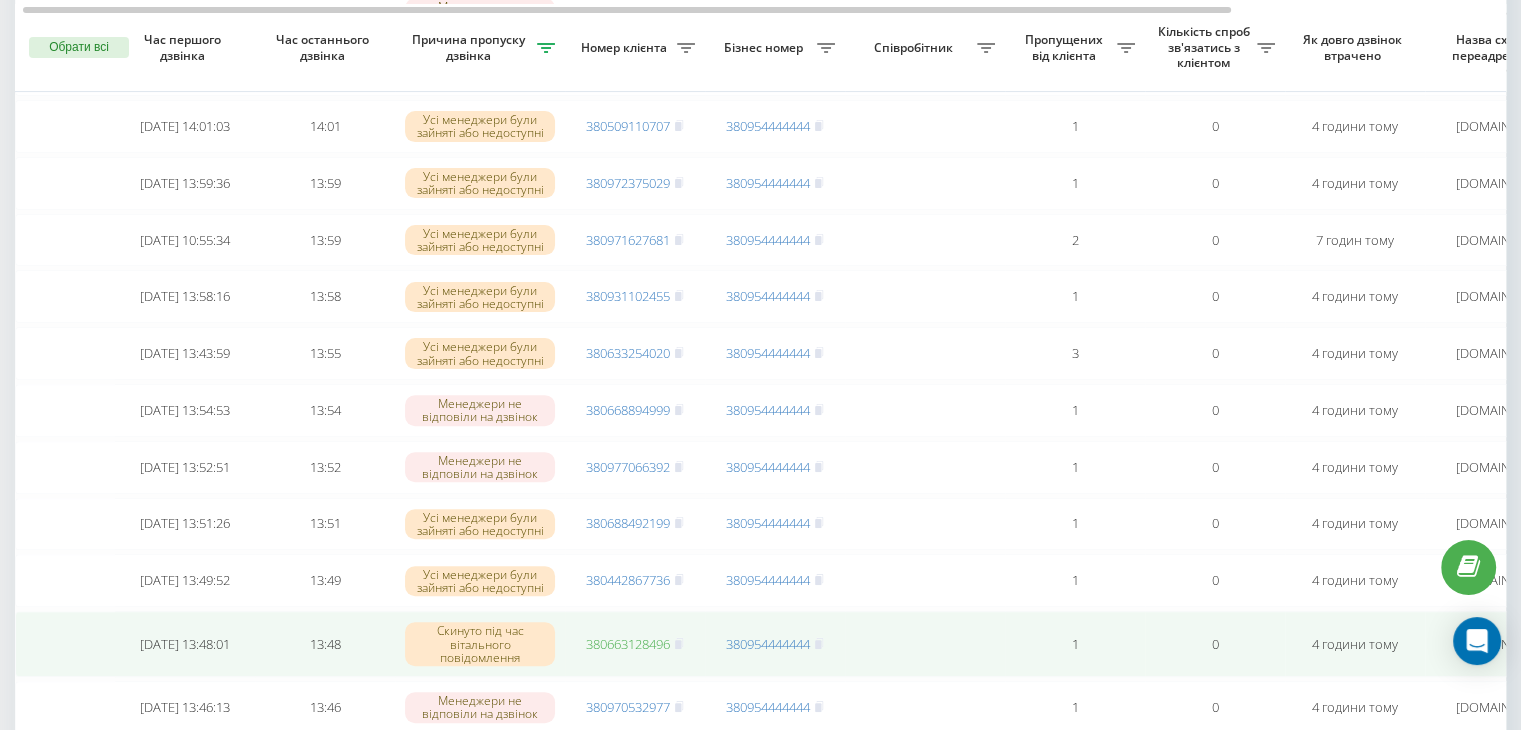 click on "380663128496" at bounding box center (628, 644) 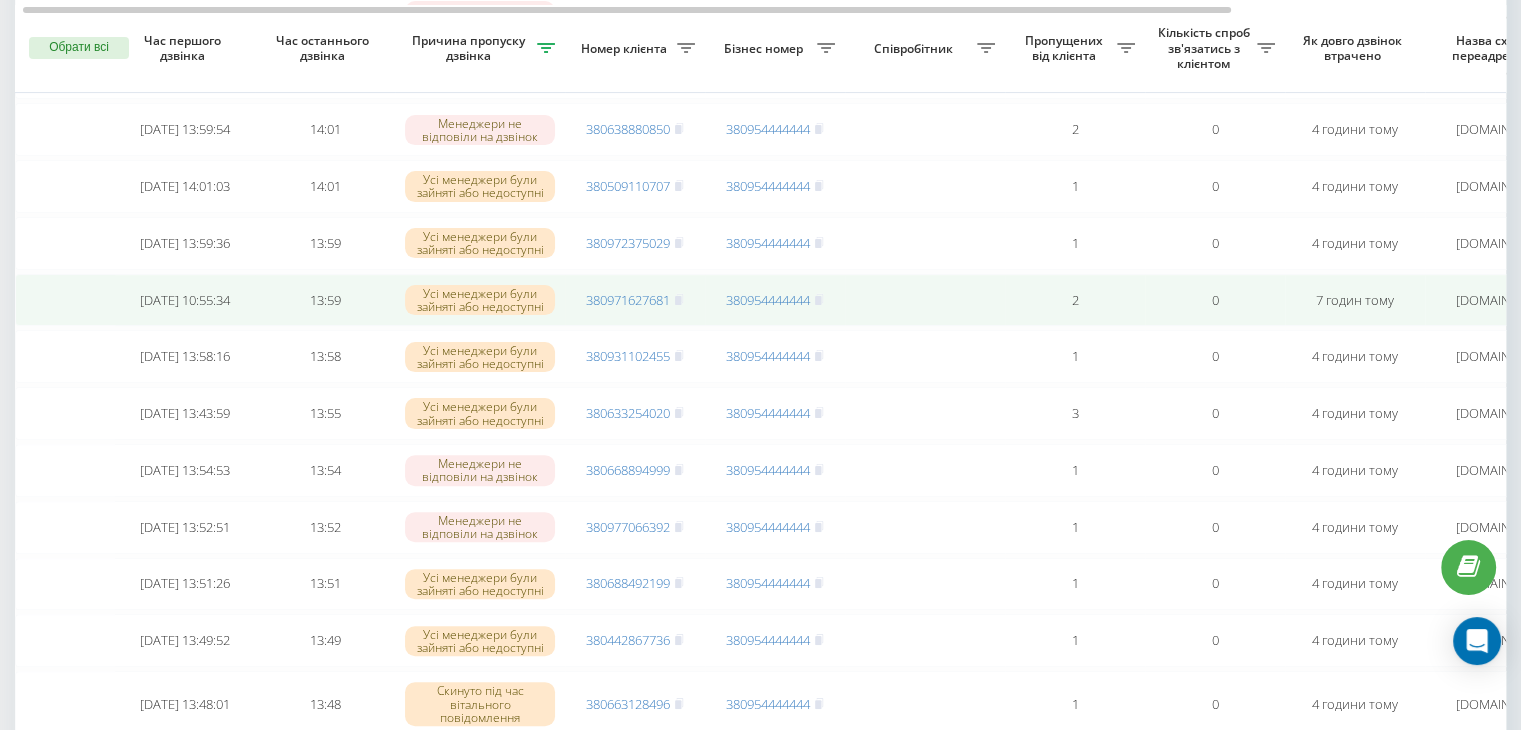 scroll, scrollTop: 515, scrollLeft: 0, axis: vertical 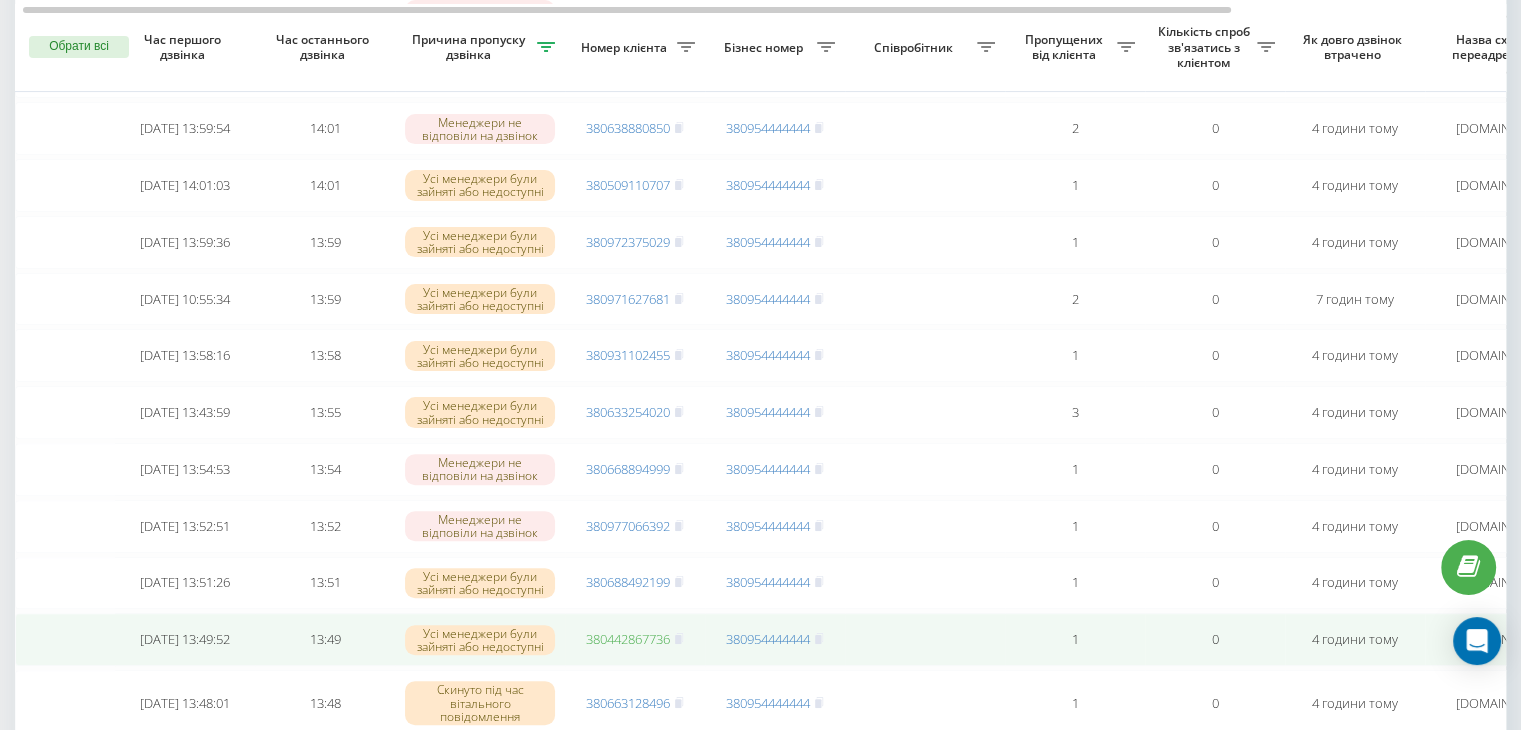 click on "380442867736" at bounding box center (628, 639) 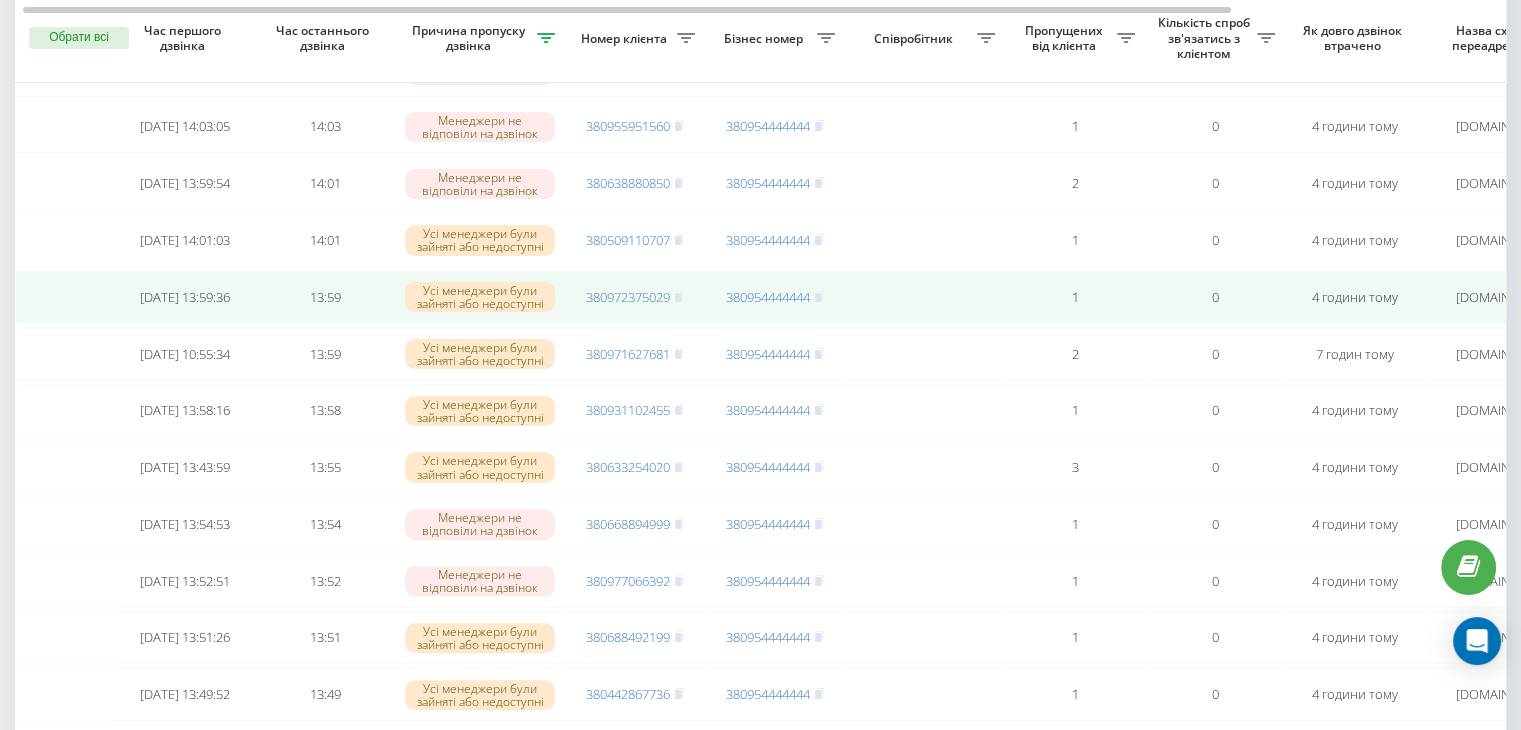 scroll, scrollTop: 451, scrollLeft: 0, axis: vertical 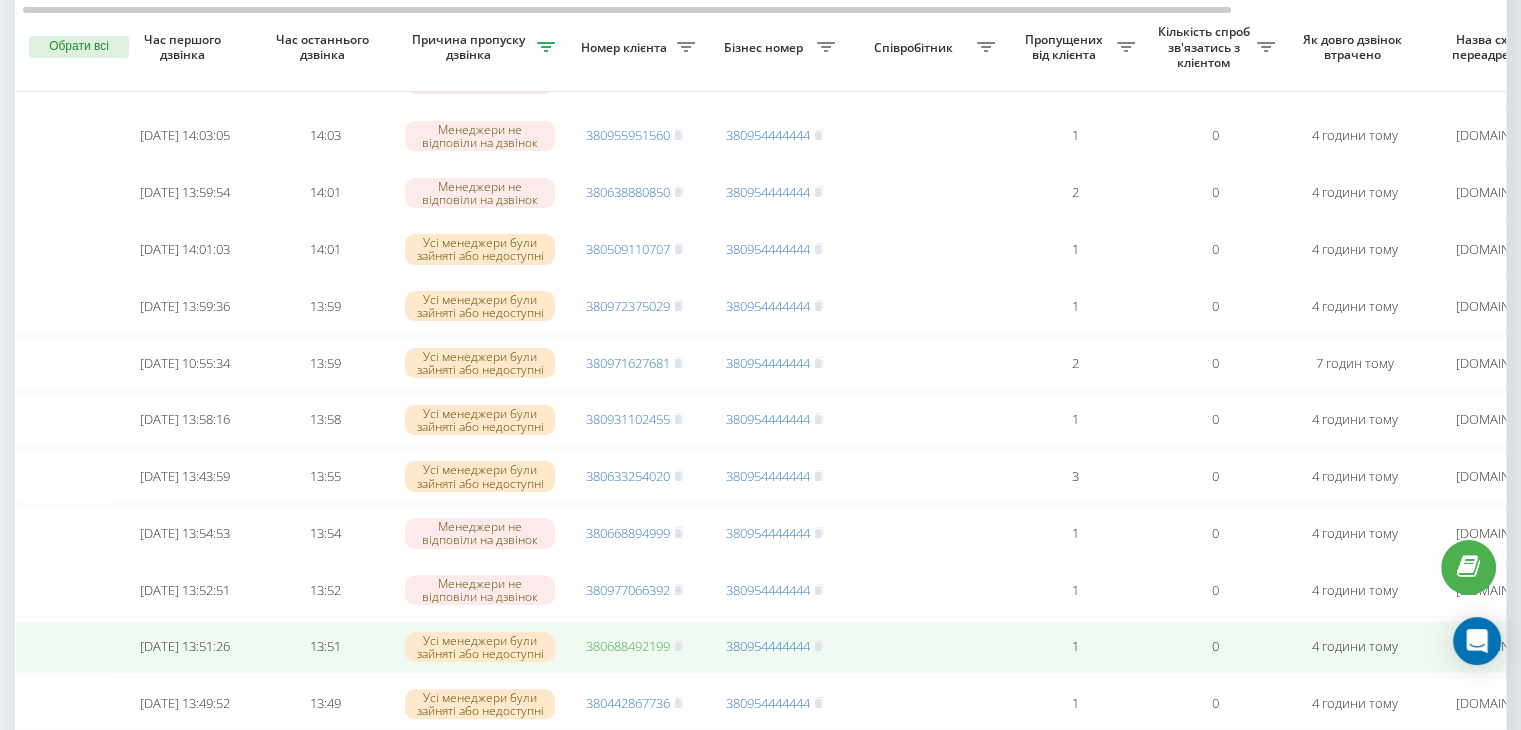 click on "380688492199" at bounding box center [628, 646] 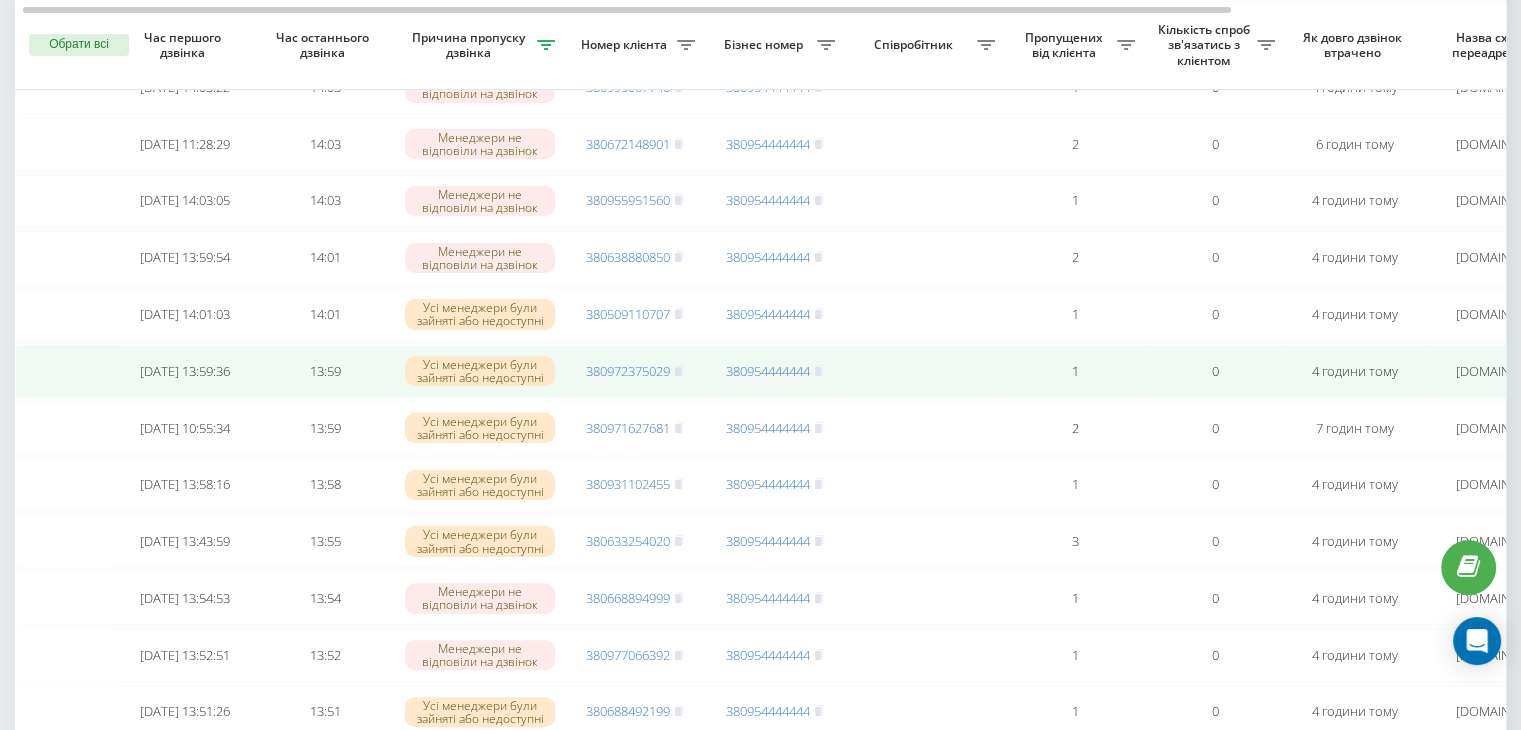 scroll, scrollTop: 384, scrollLeft: 0, axis: vertical 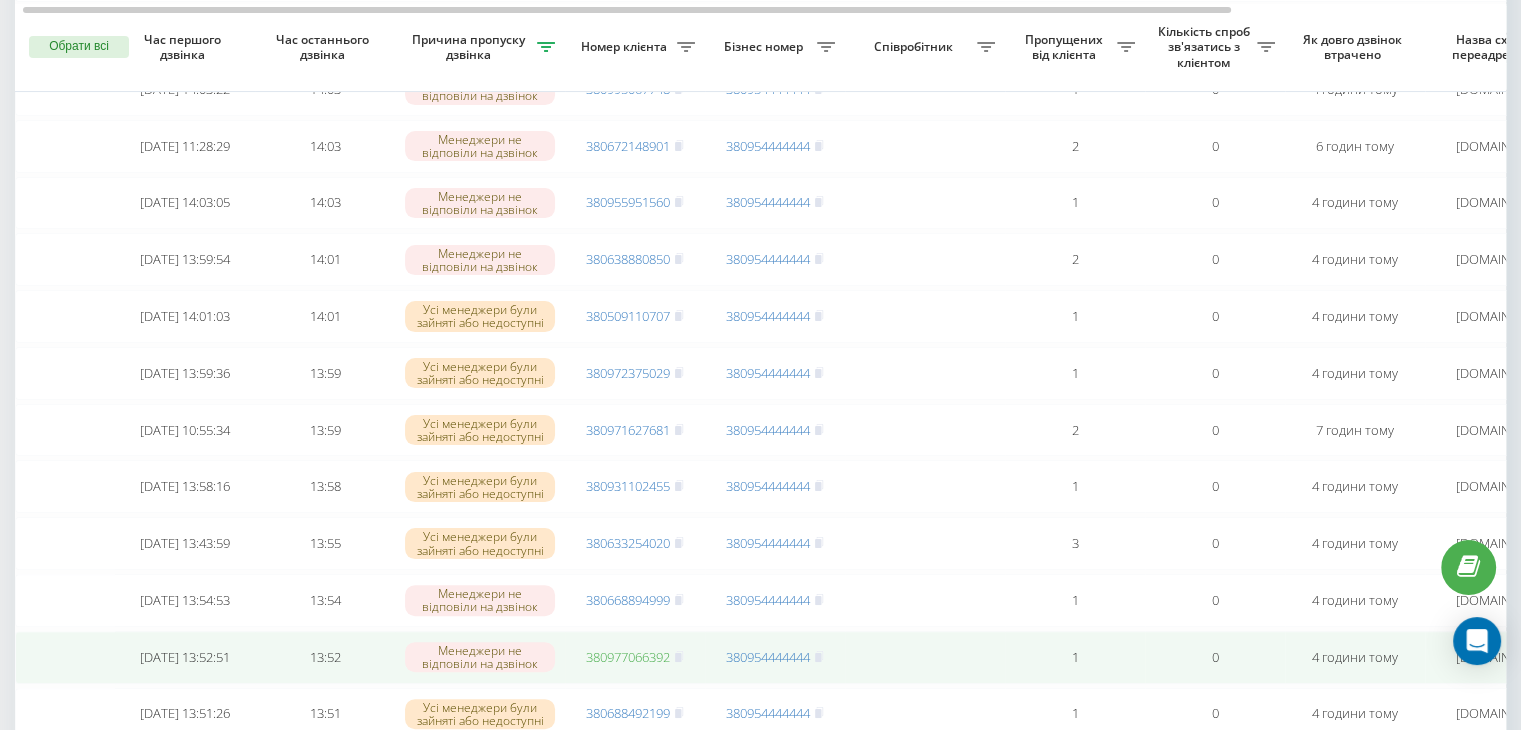 click on "380977066392" at bounding box center [628, 657] 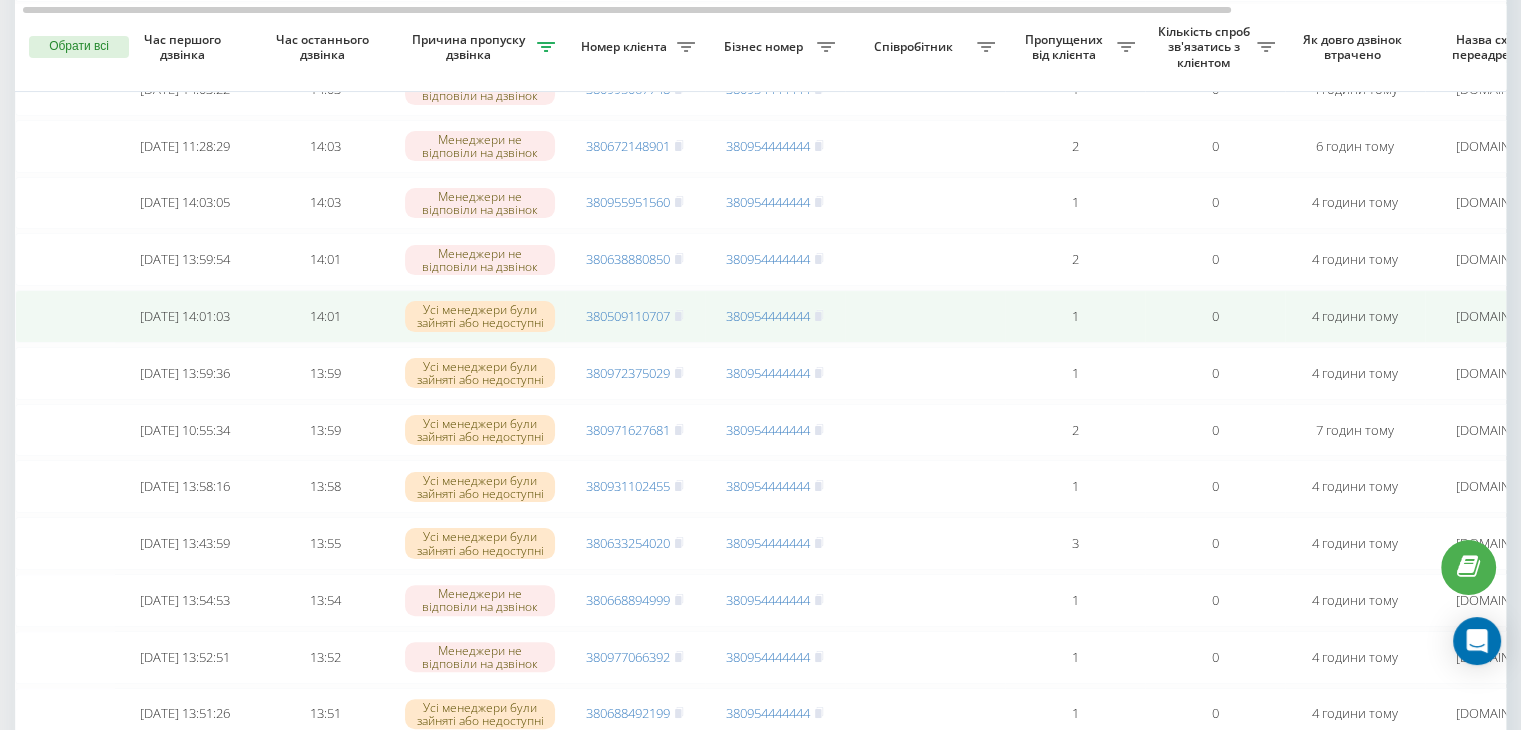 scroll, scrollTop: 346, scrollLeft: 0, axis: vertical 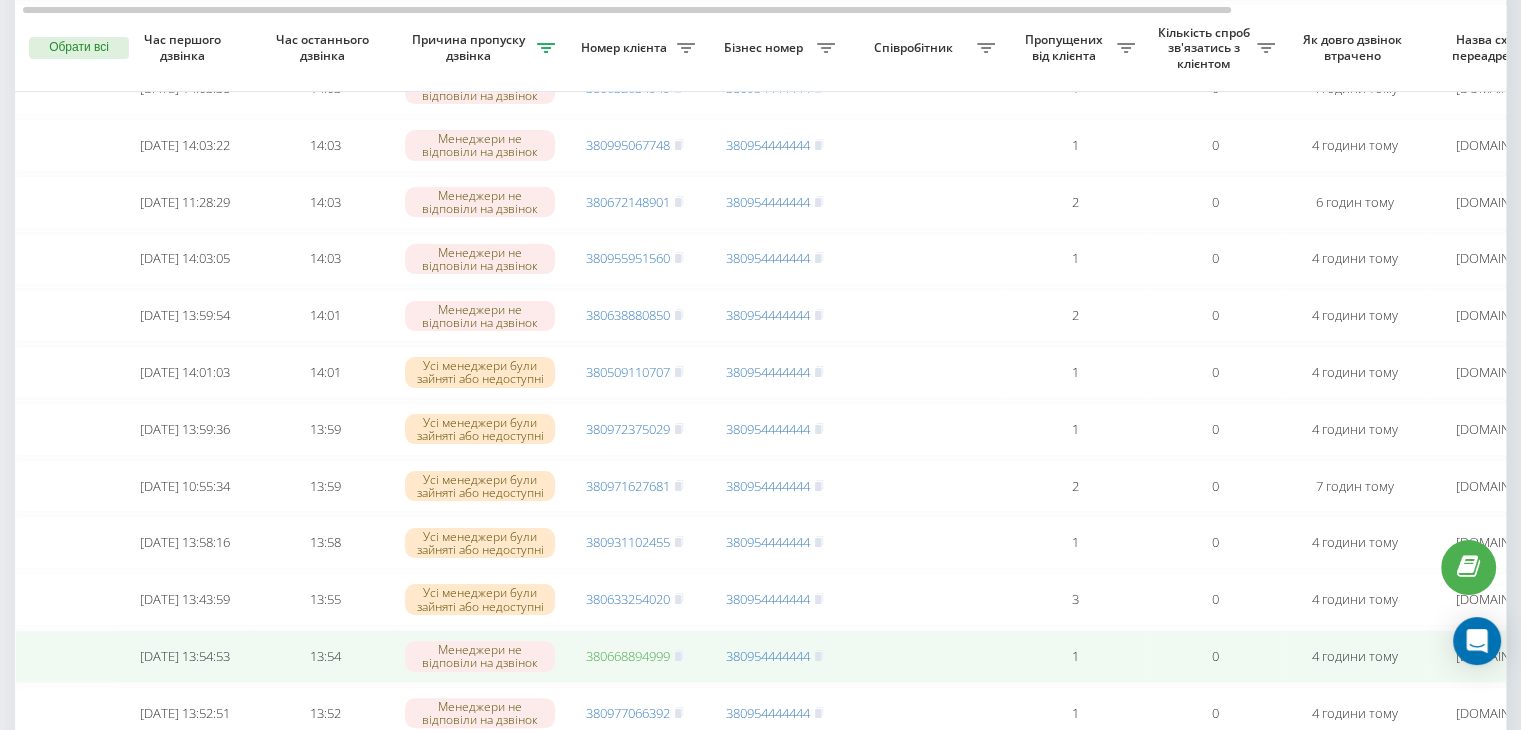 click on "380668894999" at bounding box center (628, 656) 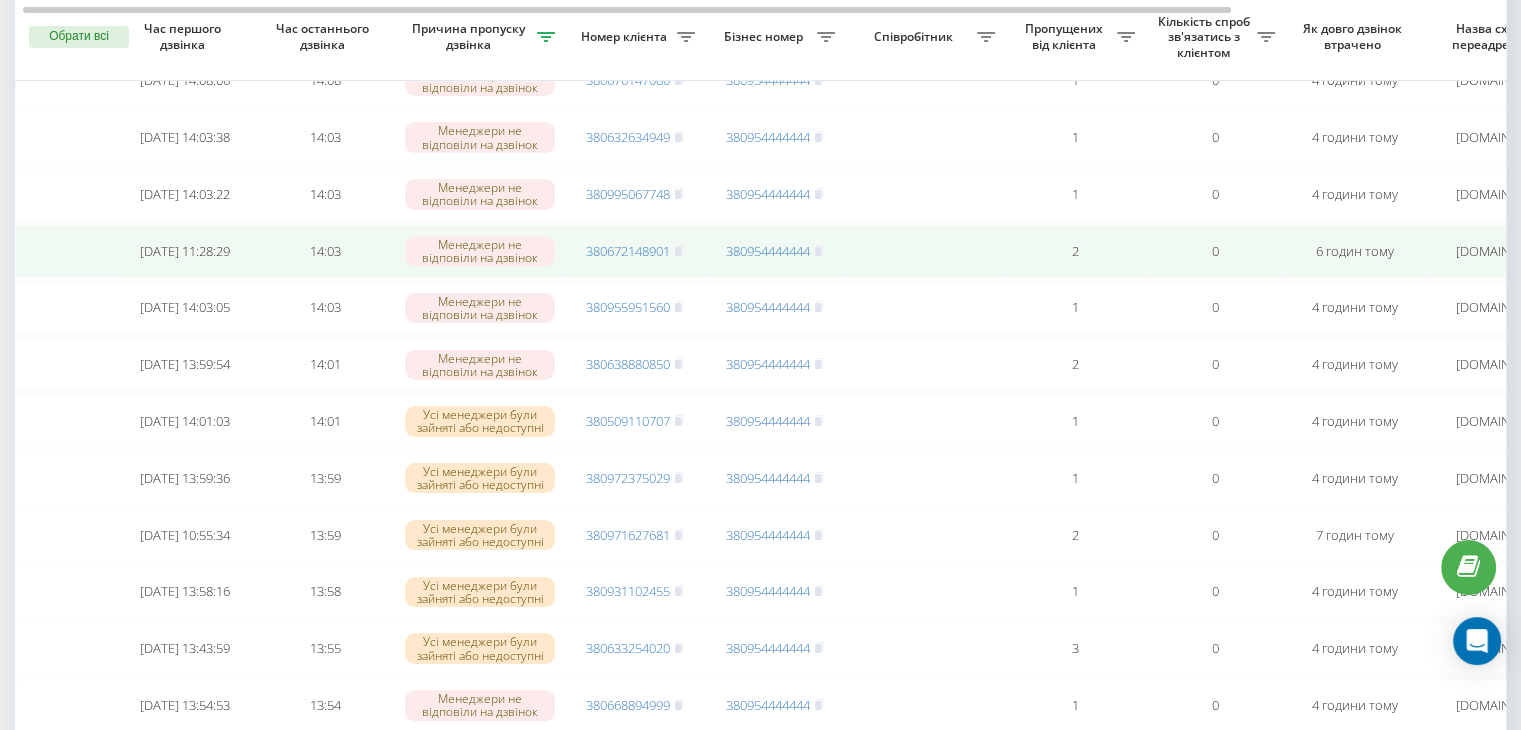 scroll, scrollTop: 262, scrollLeft: 0, axis: vertical 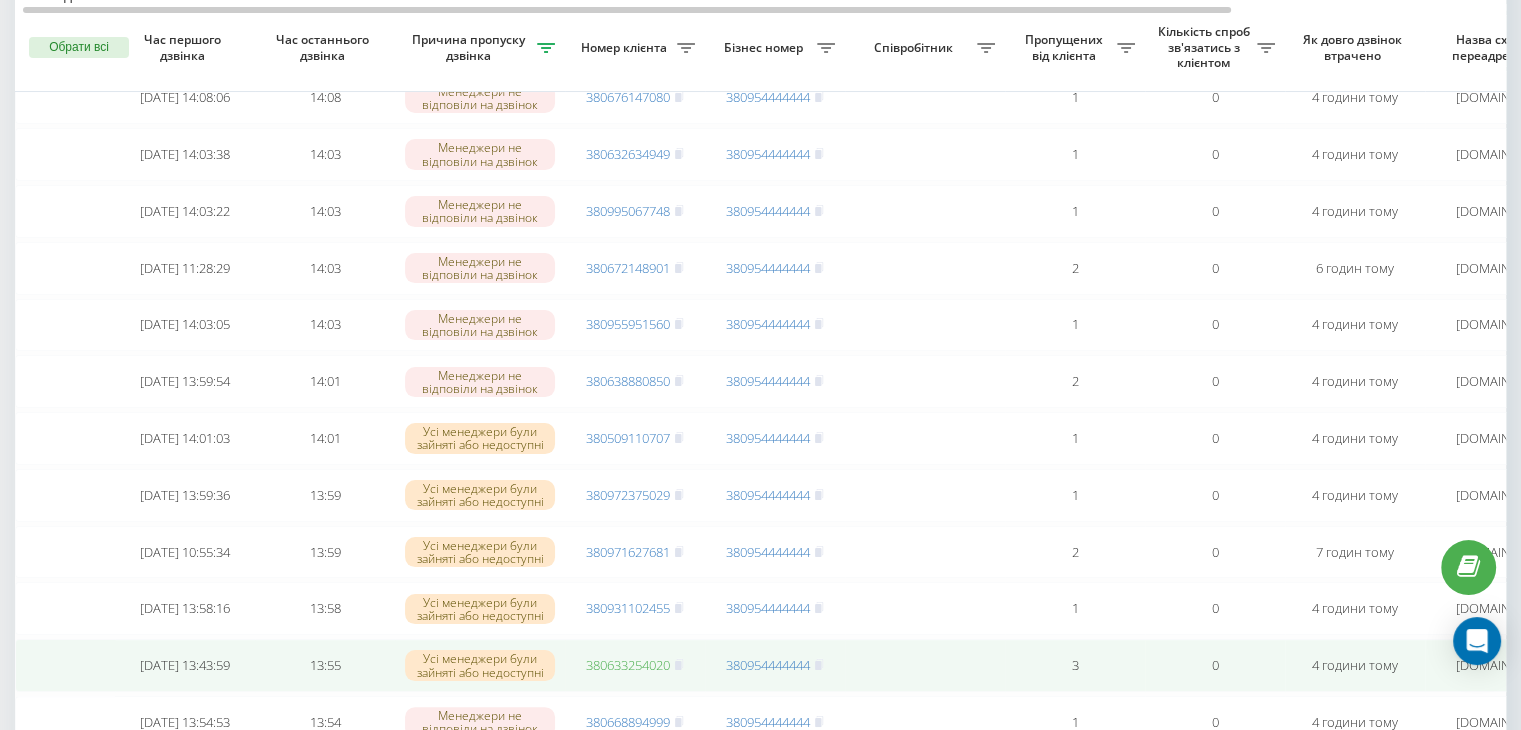 click on "380633254020" at bounding box center (628, 665) 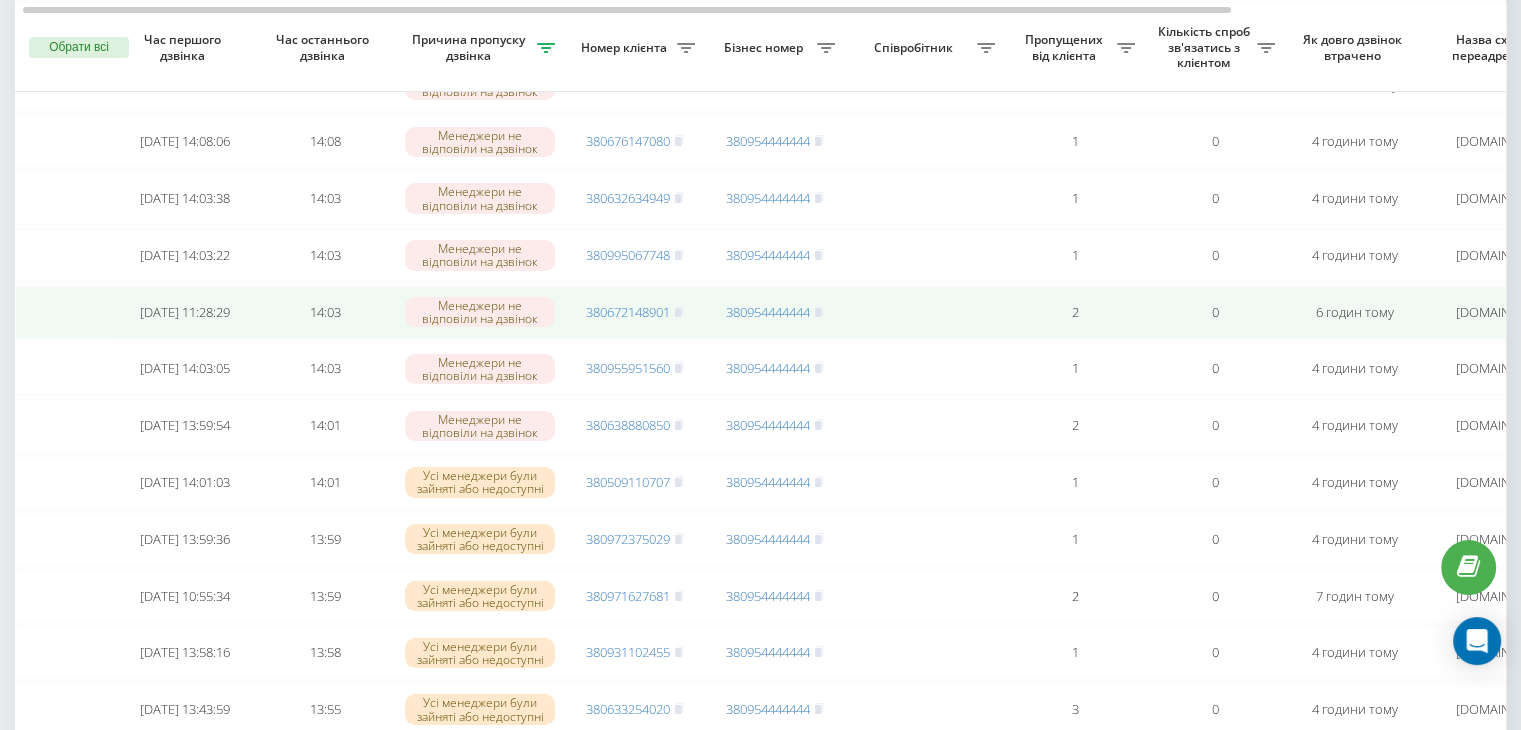 scroll, scrollTop: 200, scrollLeft: 0, axis: vertical 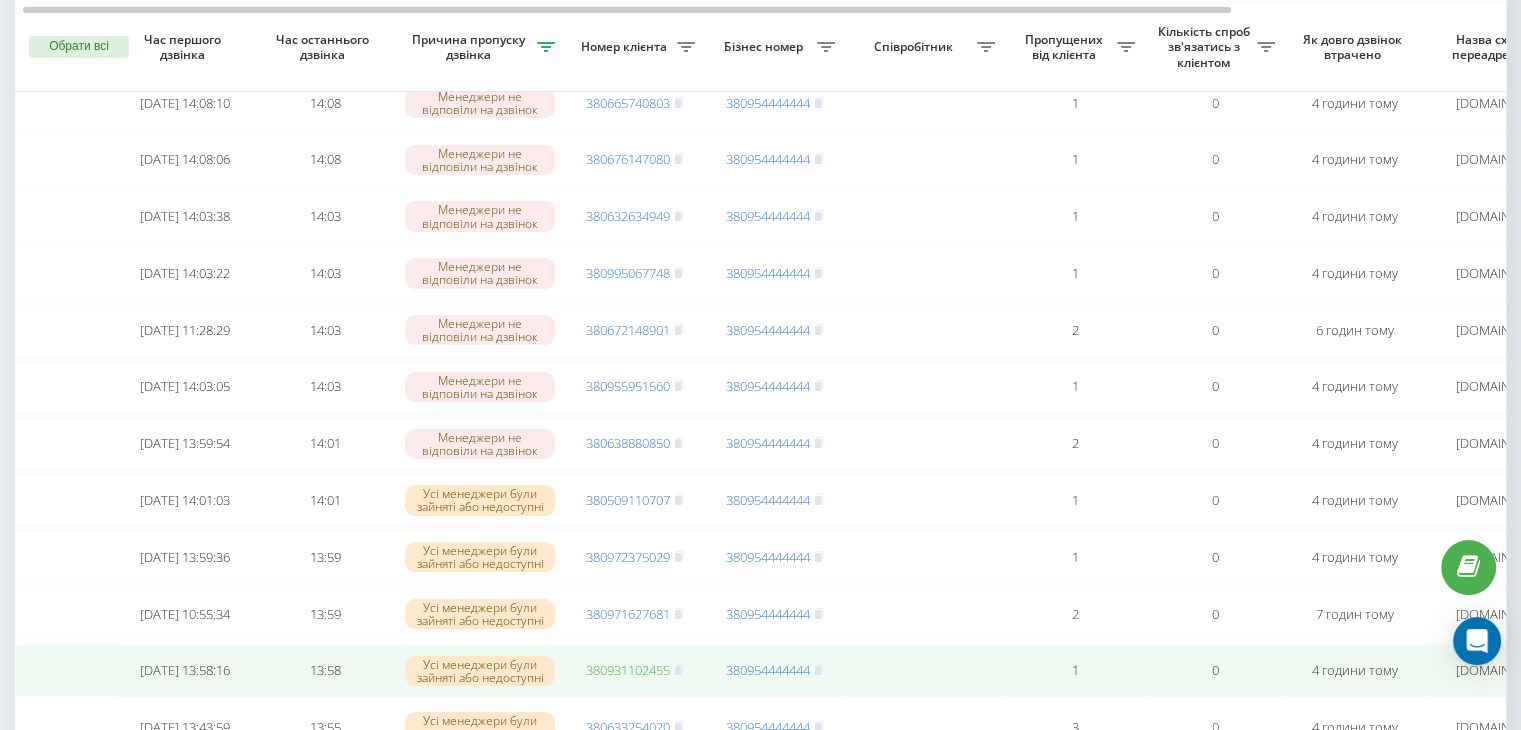 click on "380931102455" at bounding box center [628, 670] 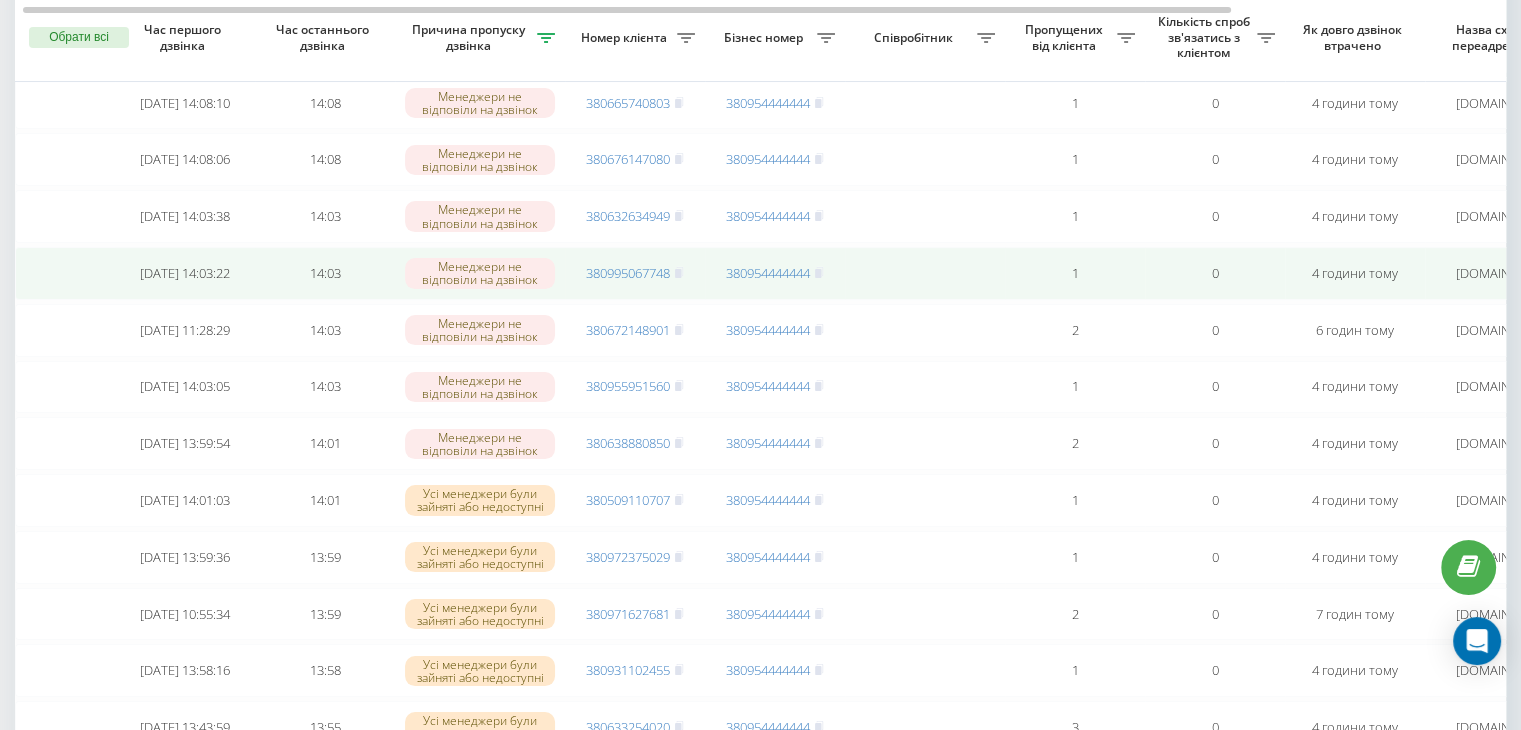 scroll, scrollTop: 0, scrollLeft: 0, axis: both 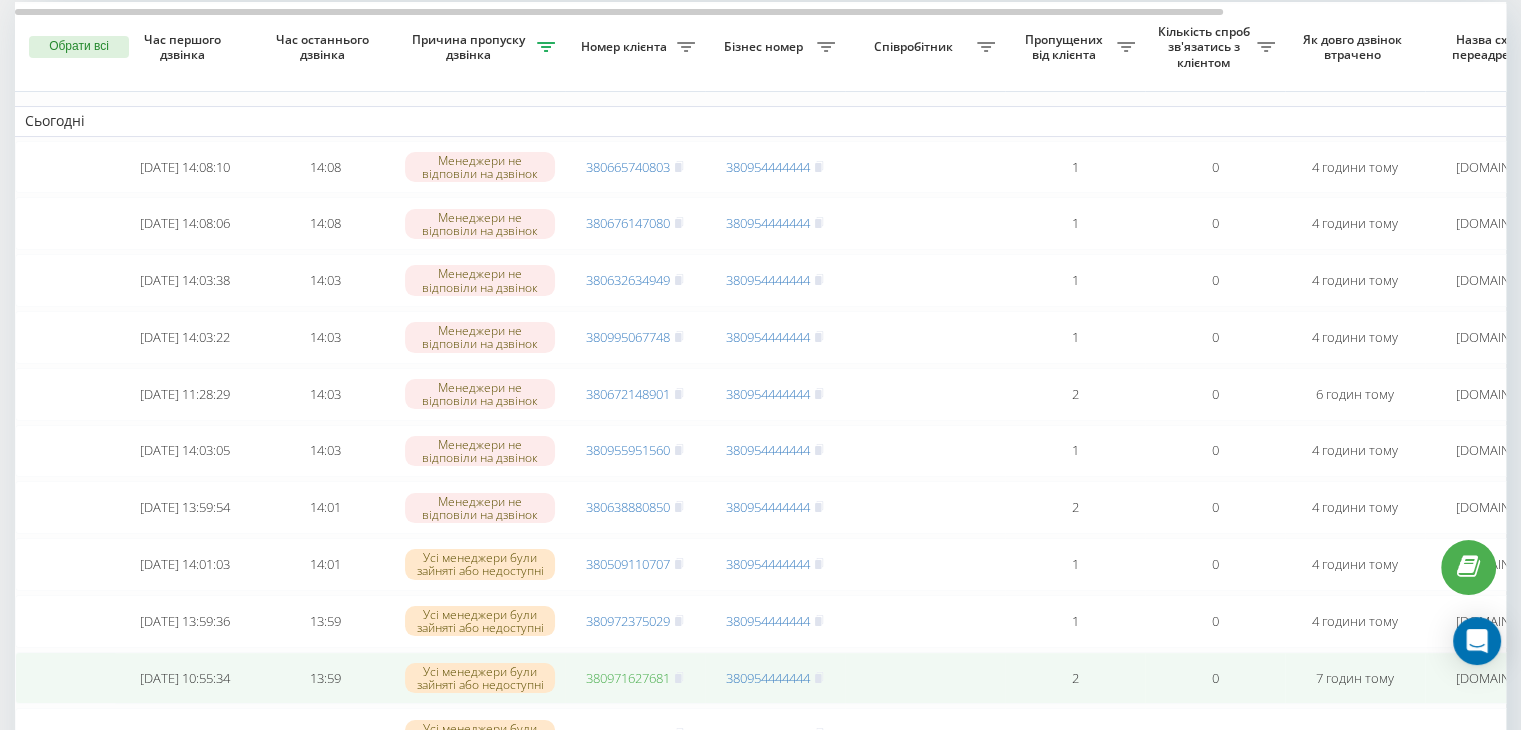 click on "380971627681" at bounding box center [628, 678] 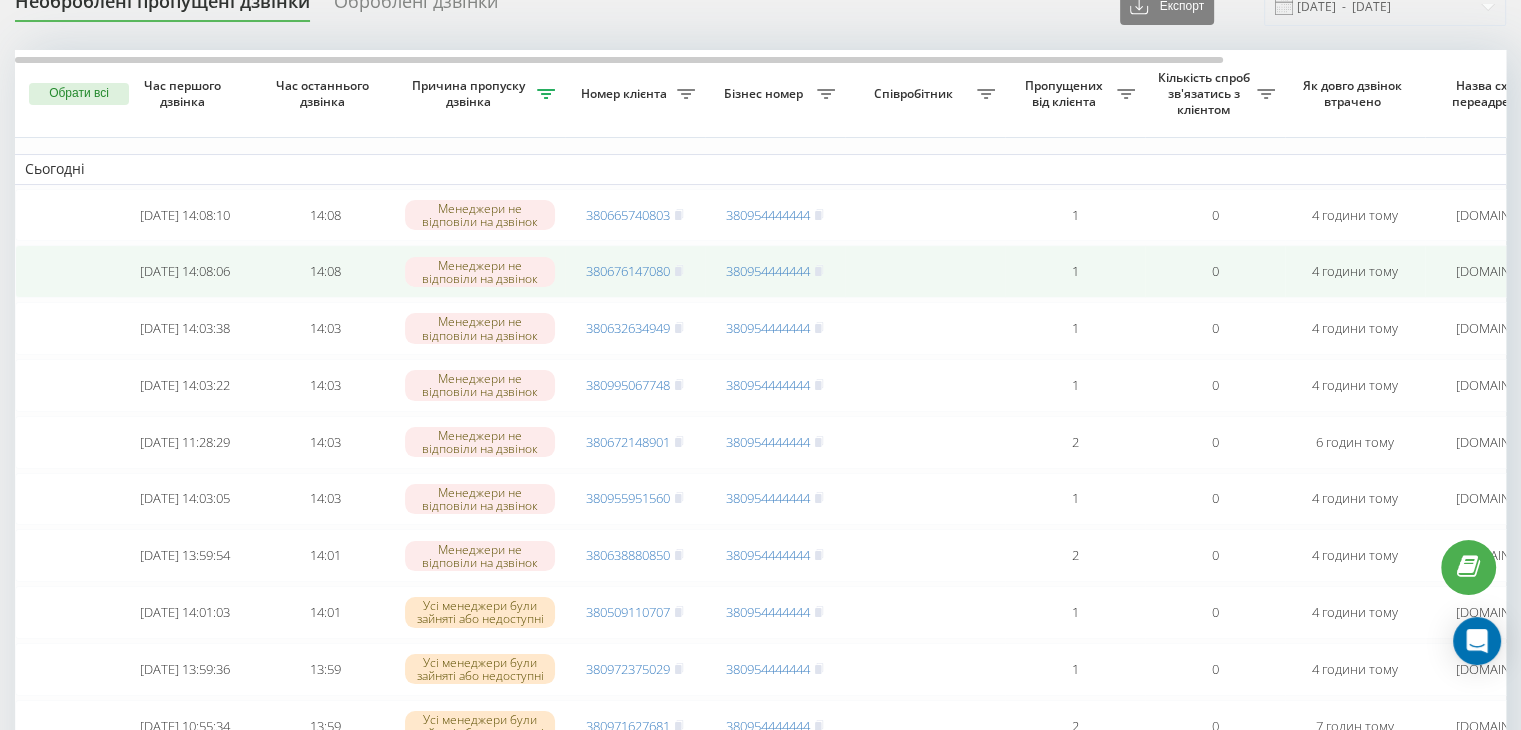 scroll, scrollTop: 79, scrollLeft: 0, axis: vertical 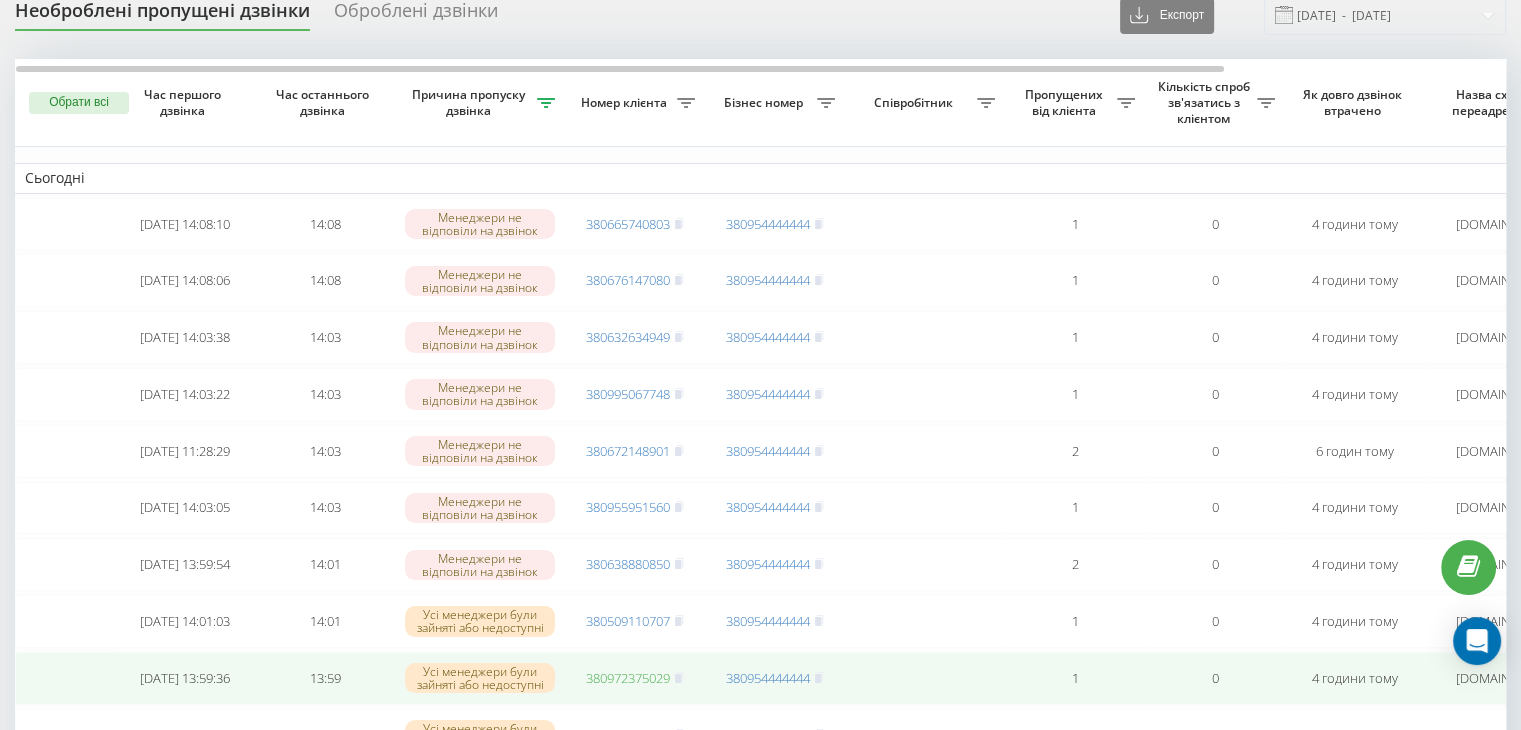 click on "380972375029" at bounding box center (628, 678) 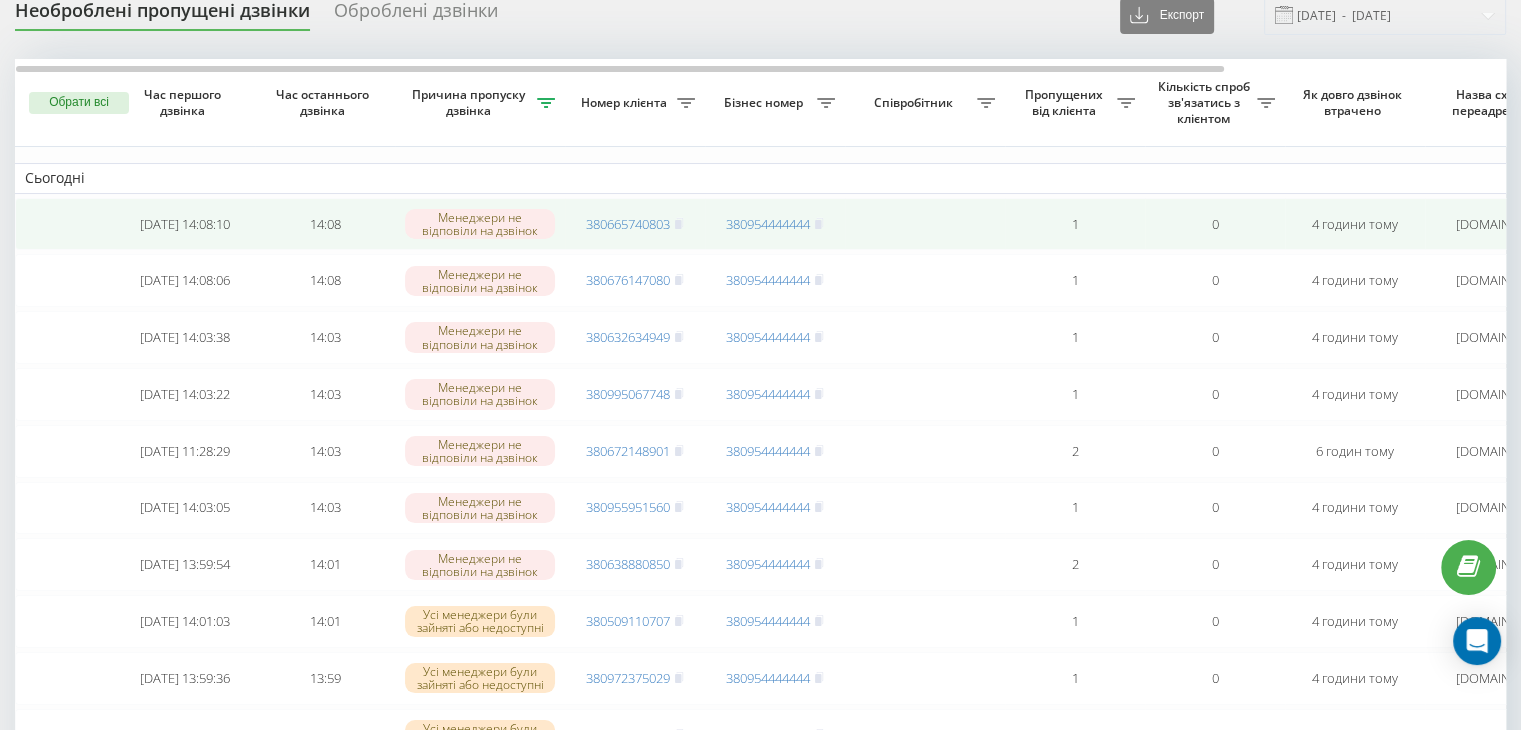 scroll, scrollTop: 46, scrollLeft: 0, axis: vertical 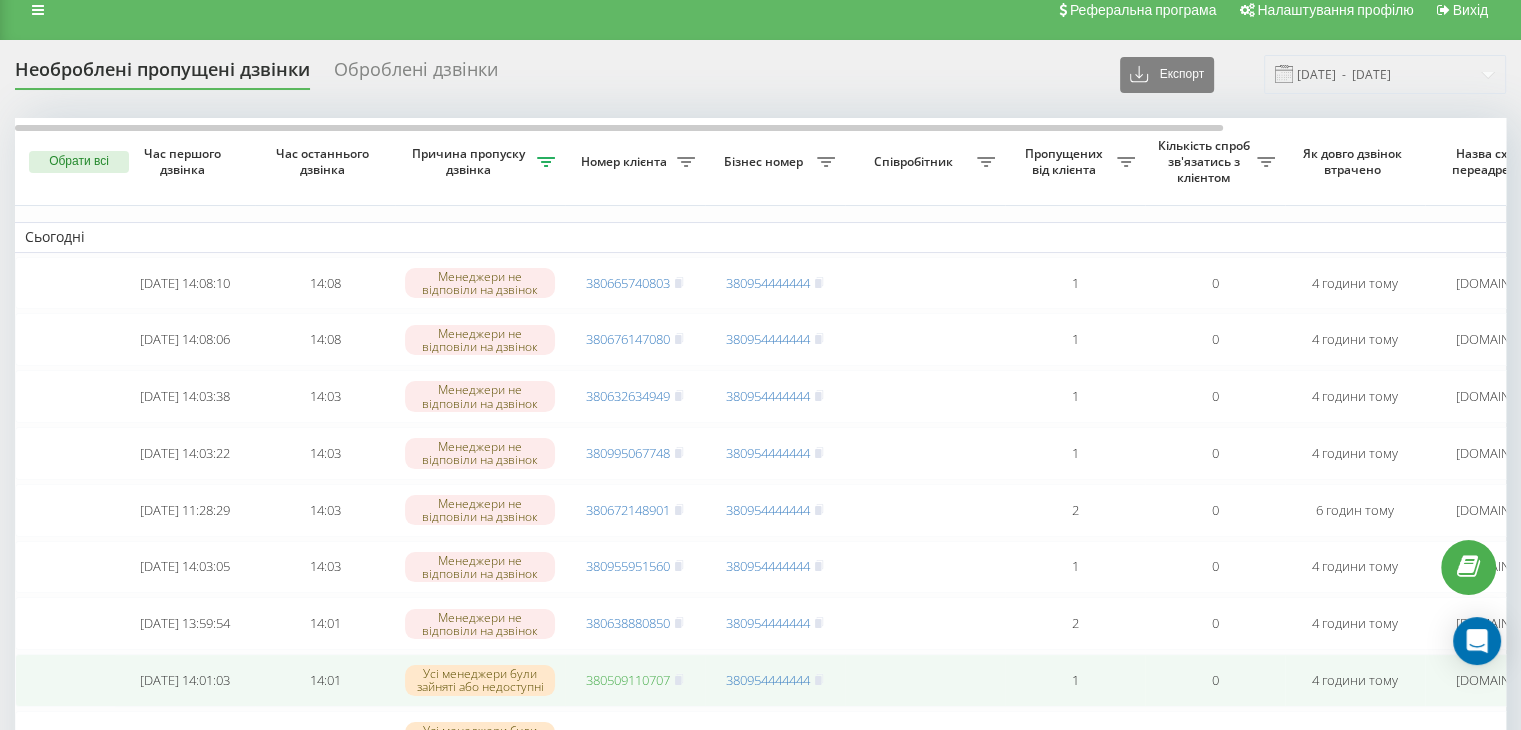 click on "380509110707" at bounding box center [628, 680] 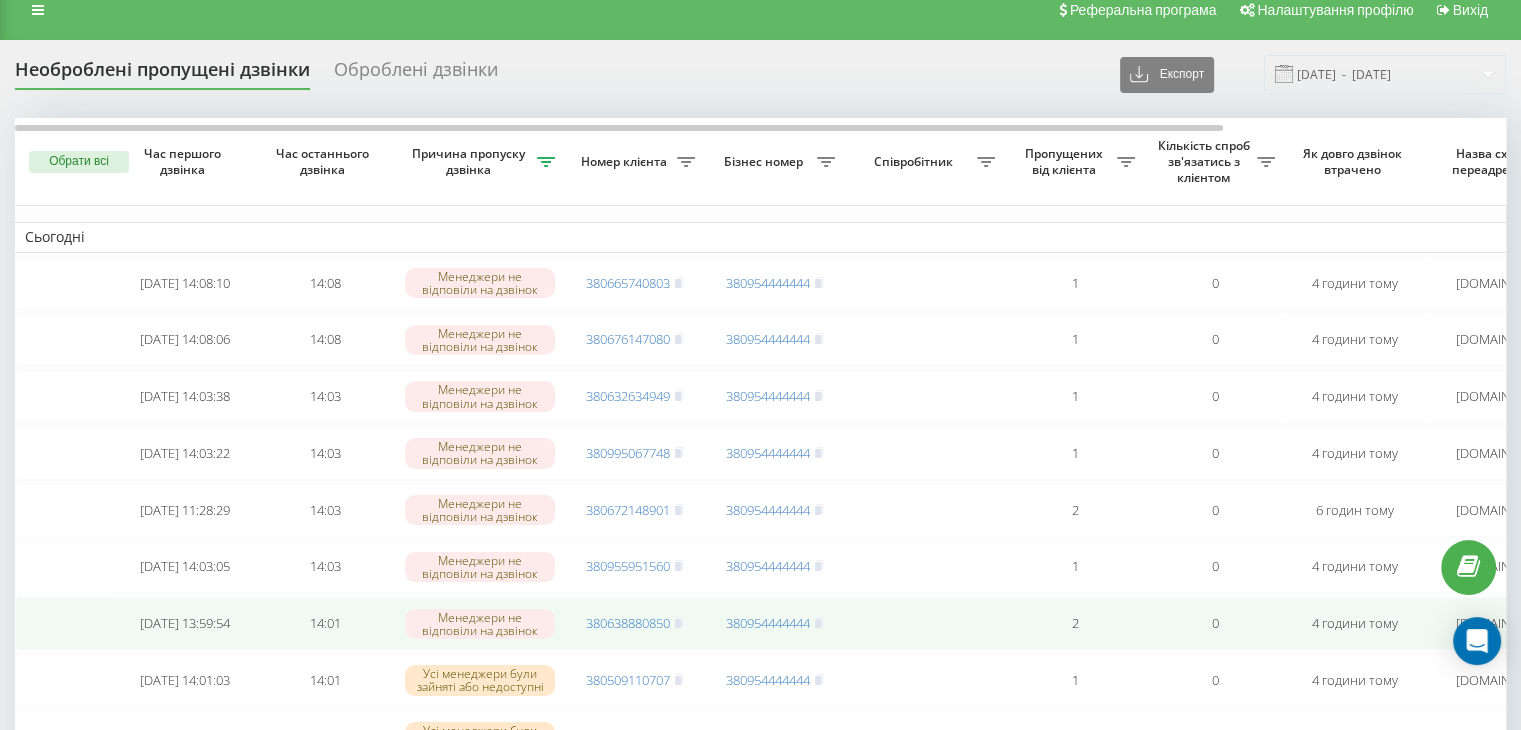 click on "380638880850" at bounding box center (635, 623) 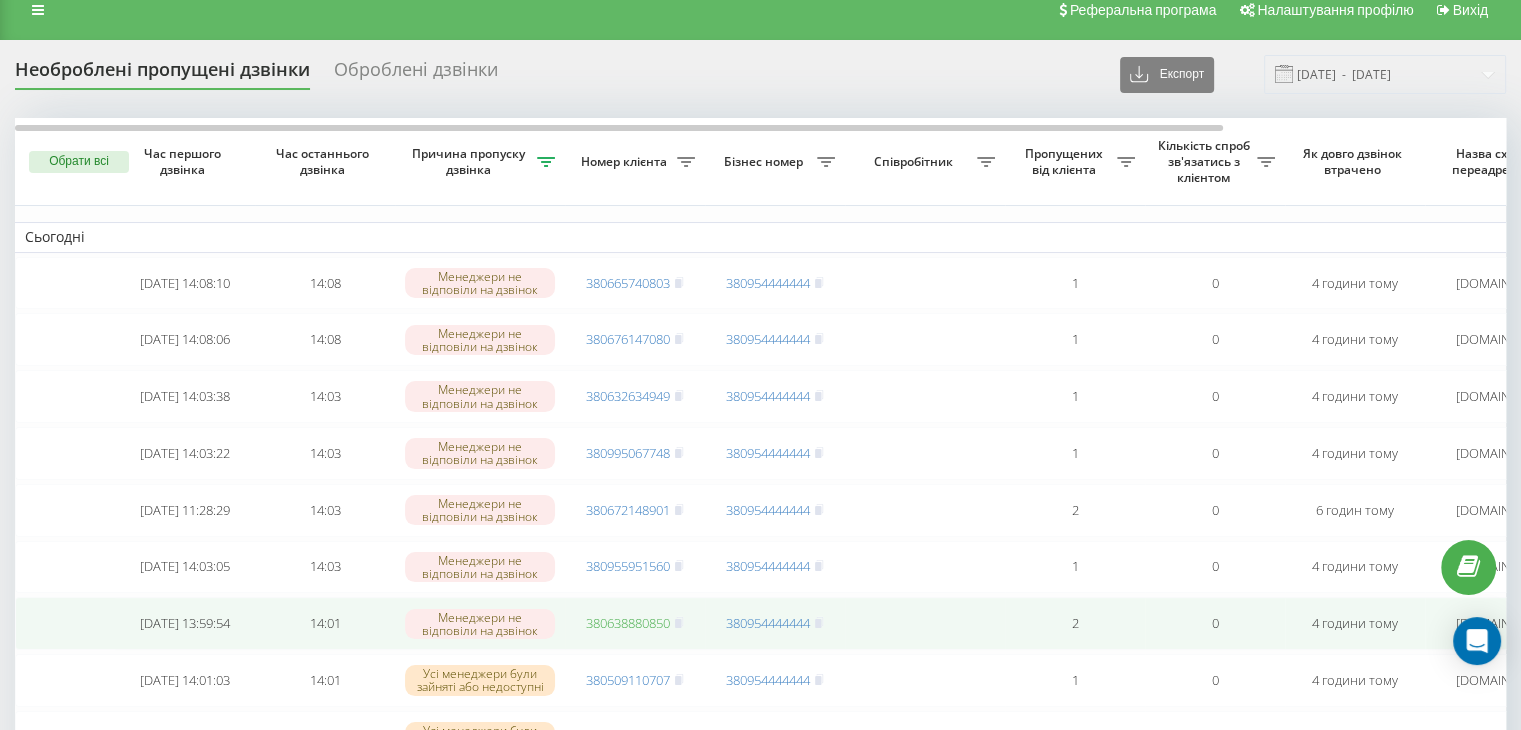 click on "380638880850" at bounding box center [628, 623] 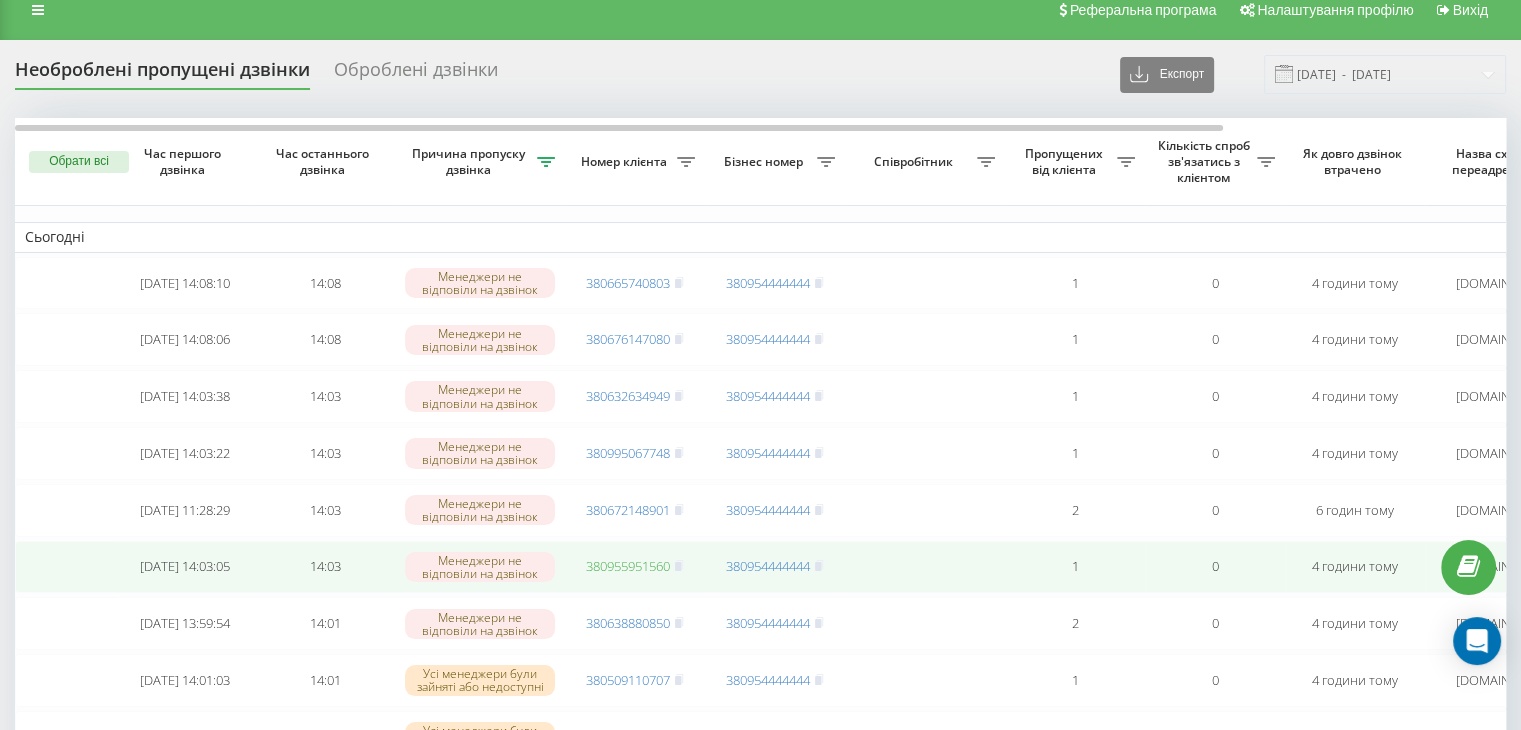 click on "380955951560" at bounding box center [628, 566] 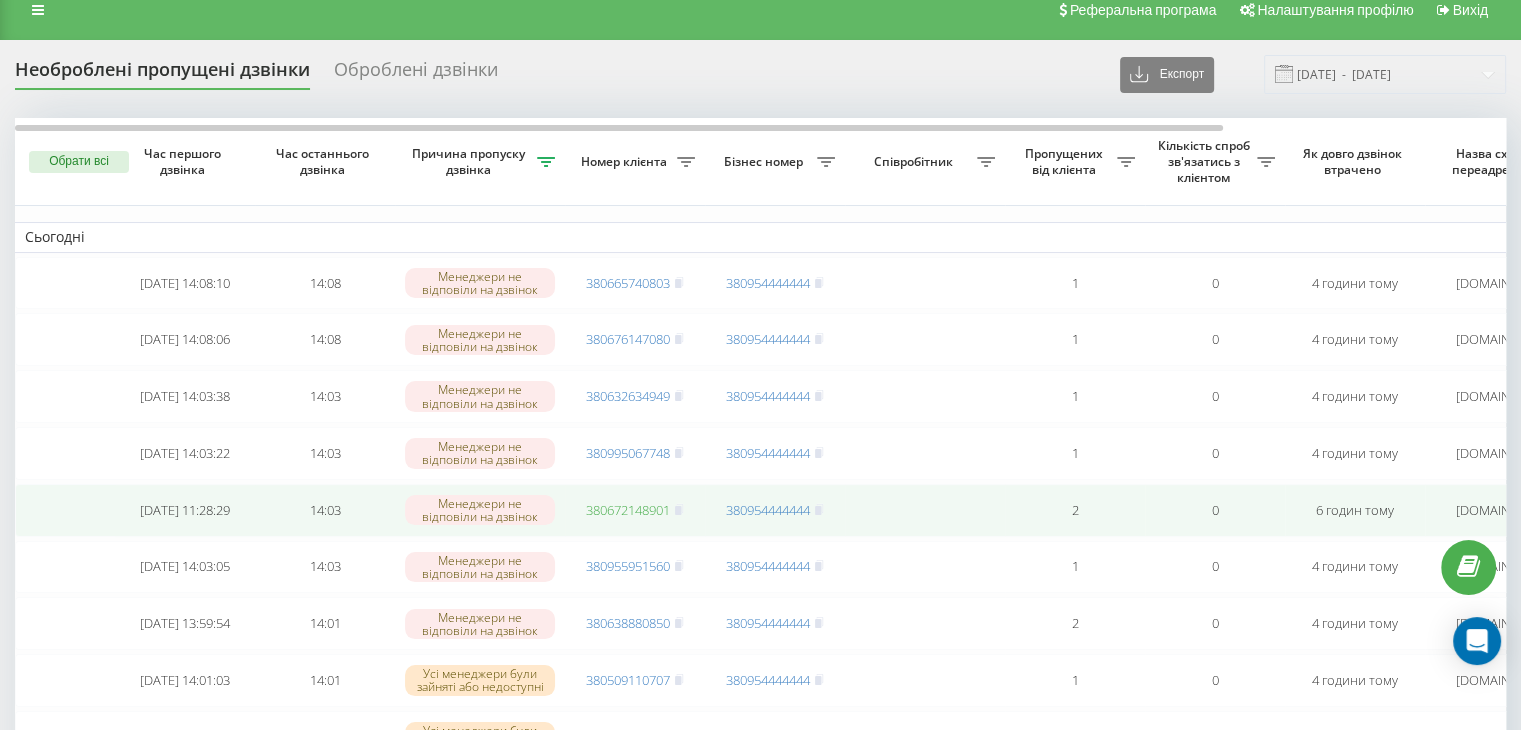 click on "380672148901" at bounding box center [628, 510] 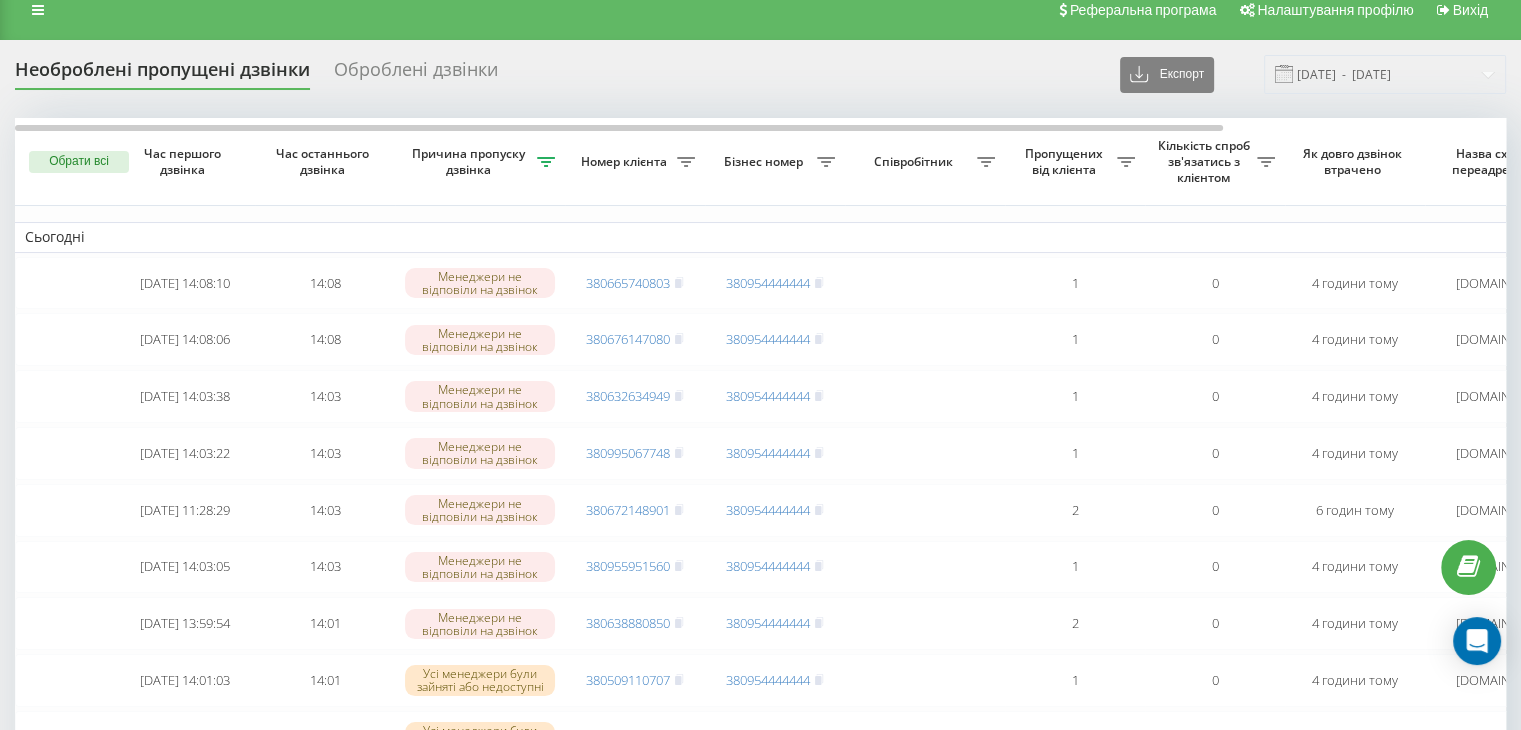 click on "Необроблені пропущені дзвінки Оброблені дзвінки Експорт .csv .xlsx [DATE]  -  [DATE]" at bounding box center [760, 74] 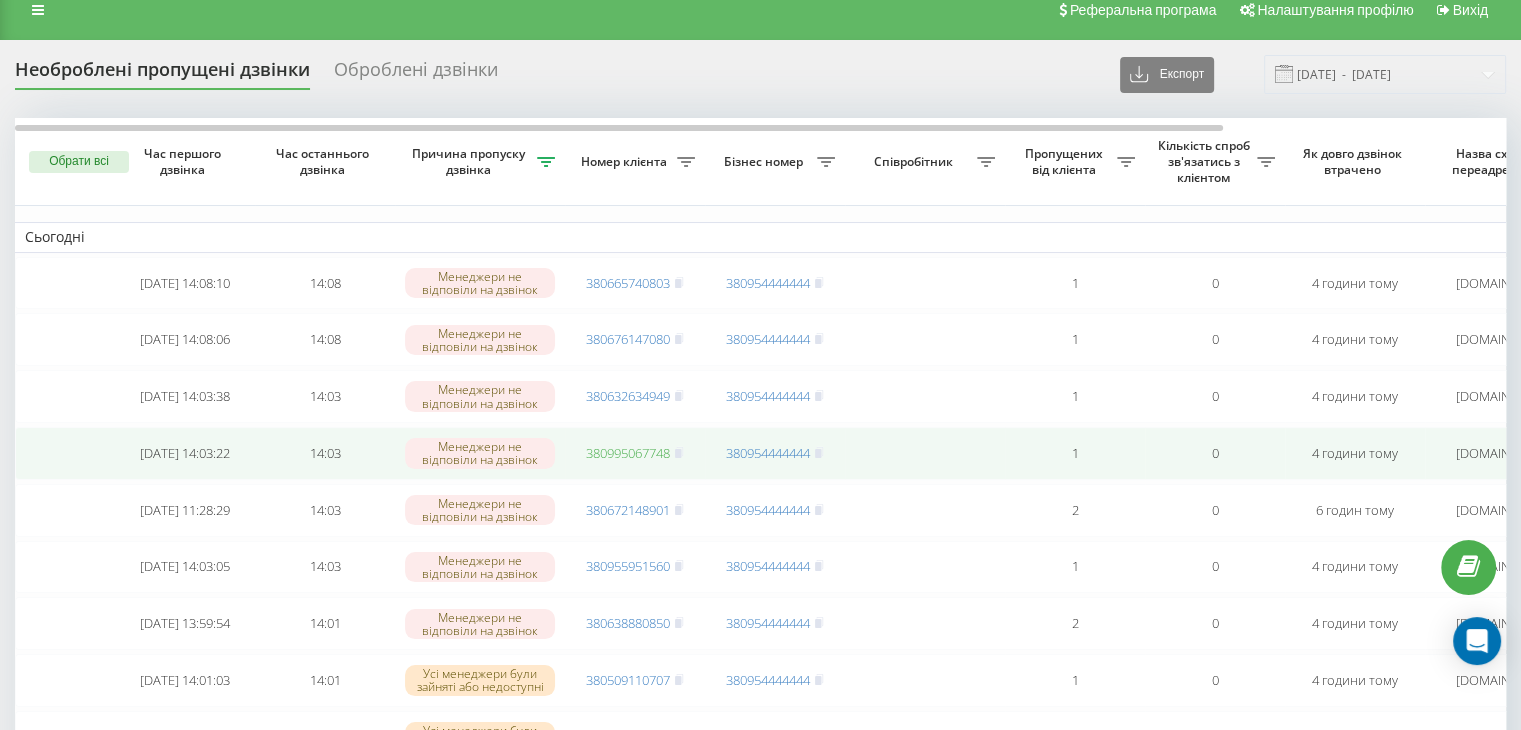 click on "380995067748" at bounding box center (628, 453) 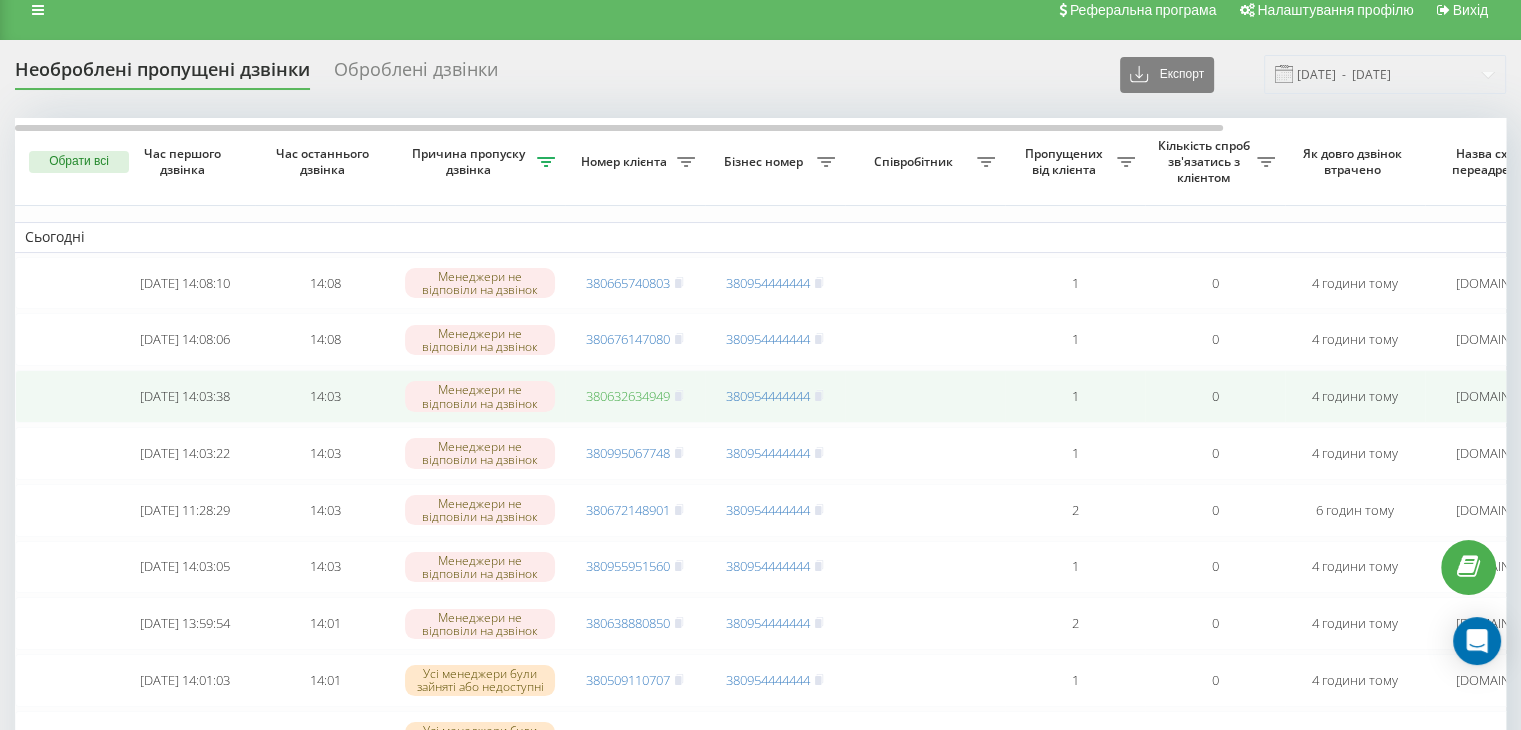 click on "380632634949" at bounding box center (628, 396) 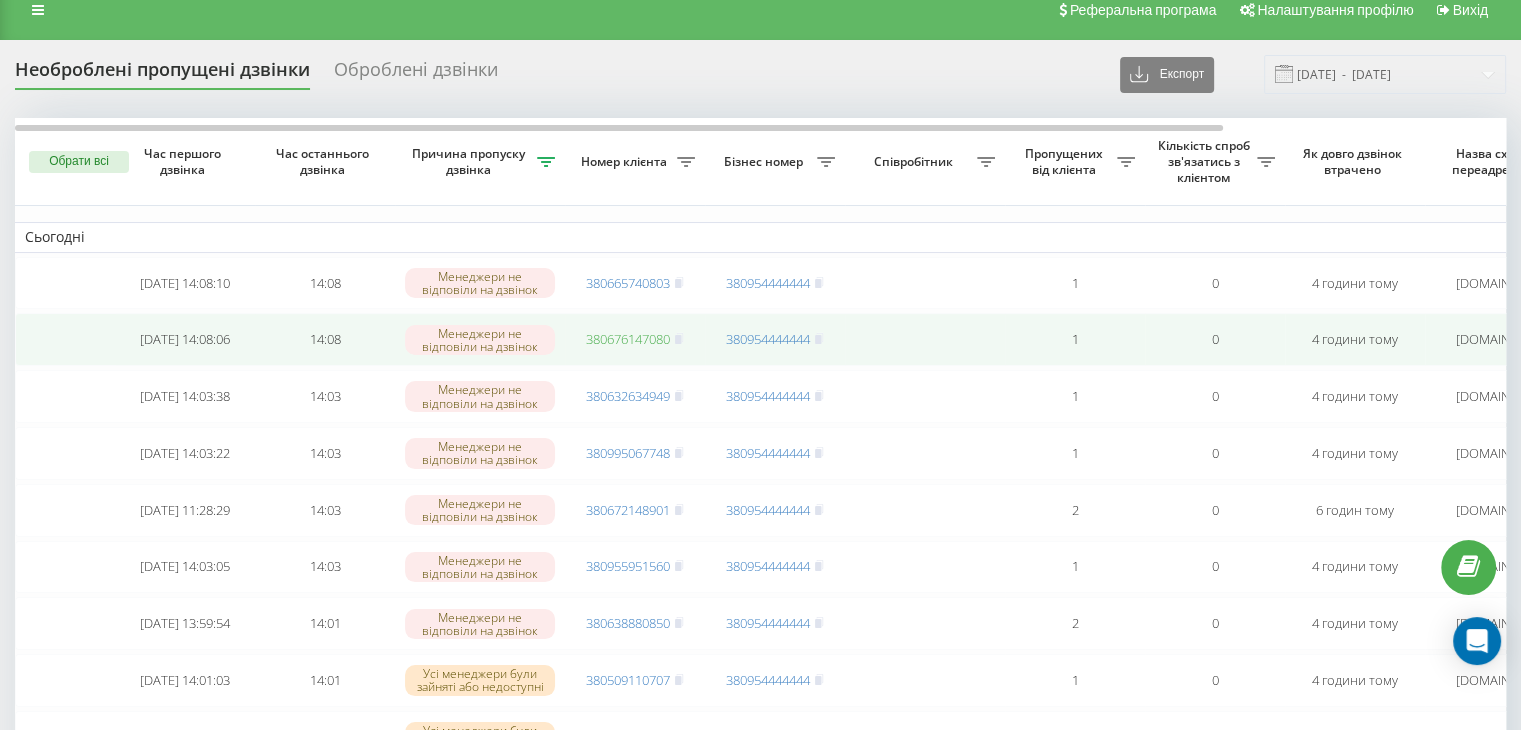 click on "380676147080" at bounding box center (628, 339) 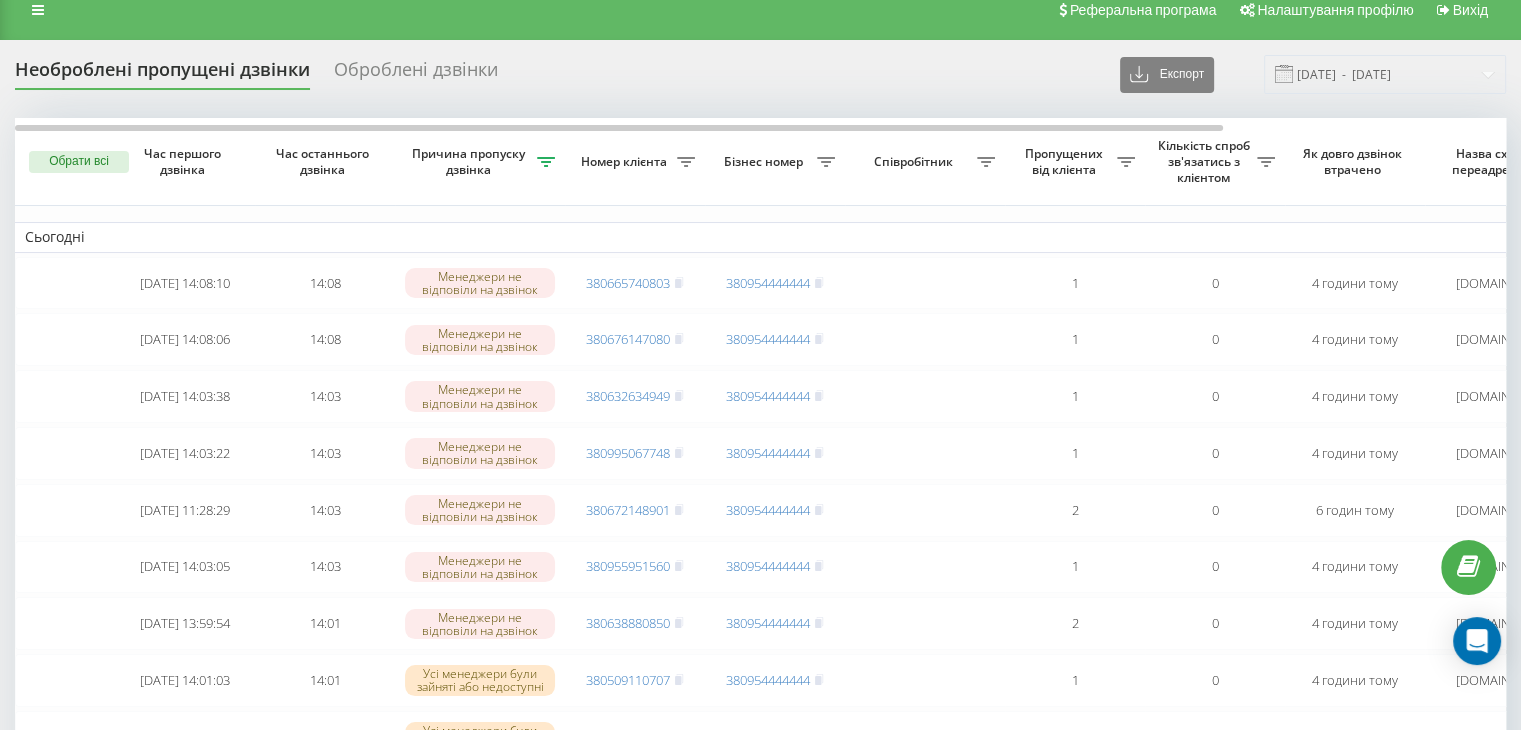 click on "Необроблені пропущені дзвінки Оброблені дзвінки Експорт .csv .xlsx [DATE]  -  [DATE]" at bounding box center (760, 74) 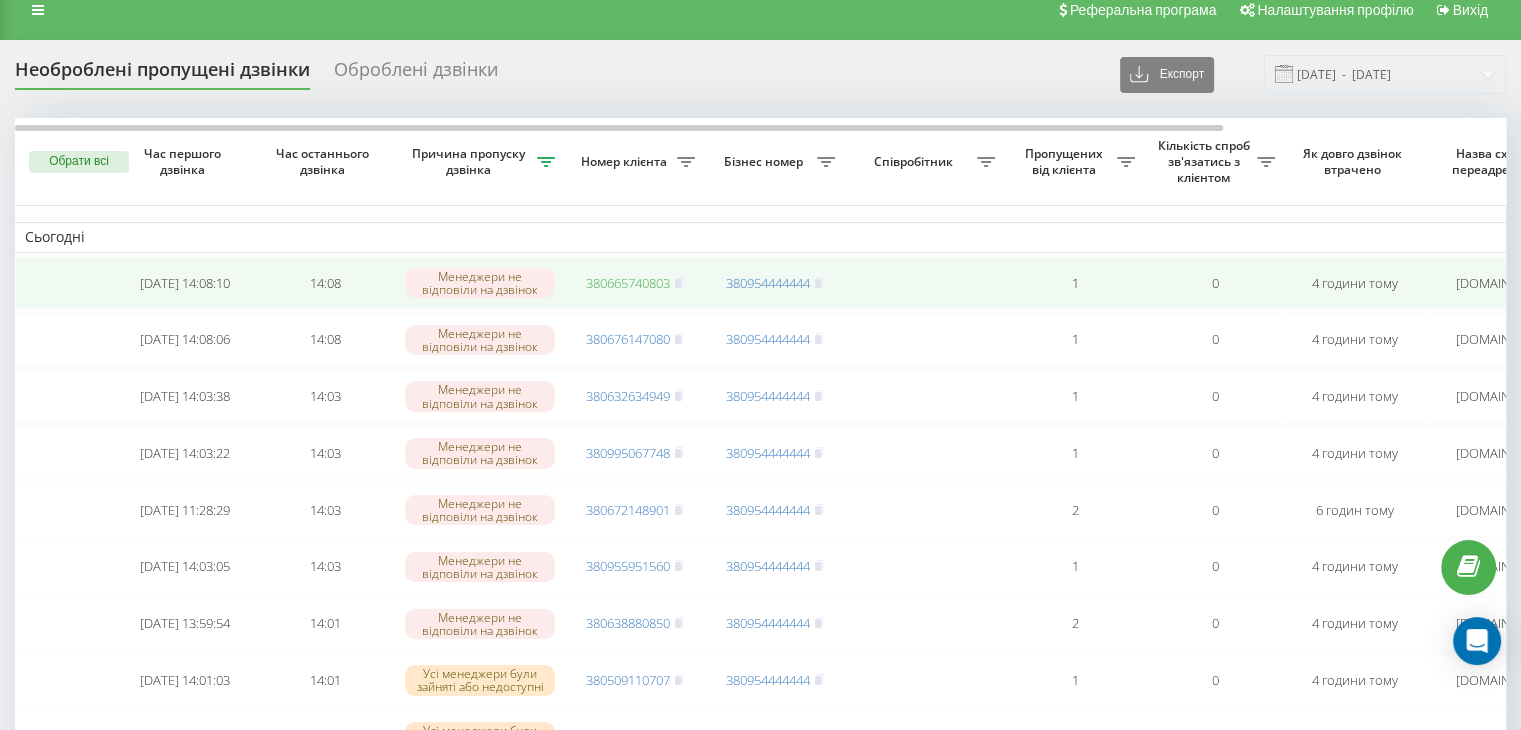 click on "380665740803" at bounding box center (628, 283) 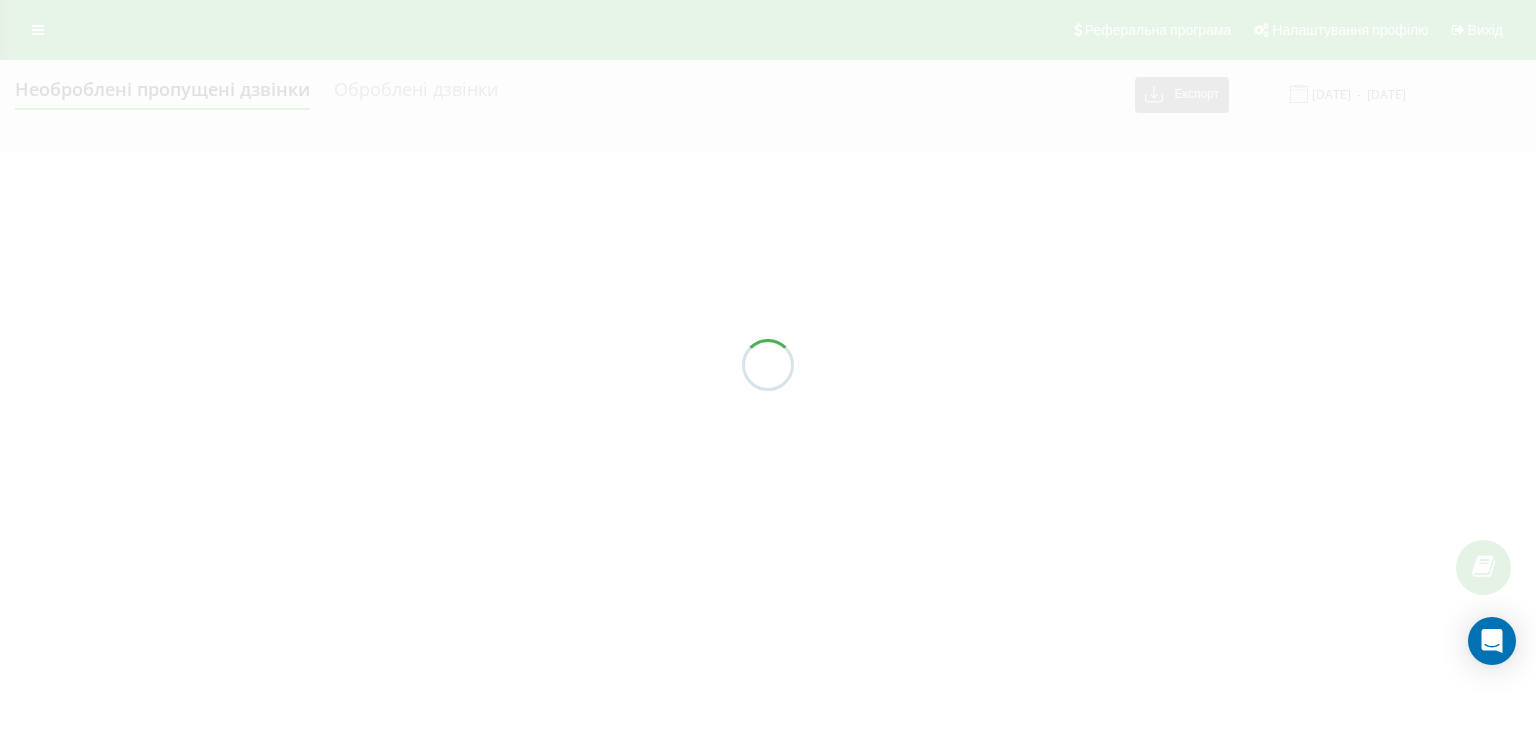 scroll, scrollTop: 0, scrollLeft: 0, axis: both 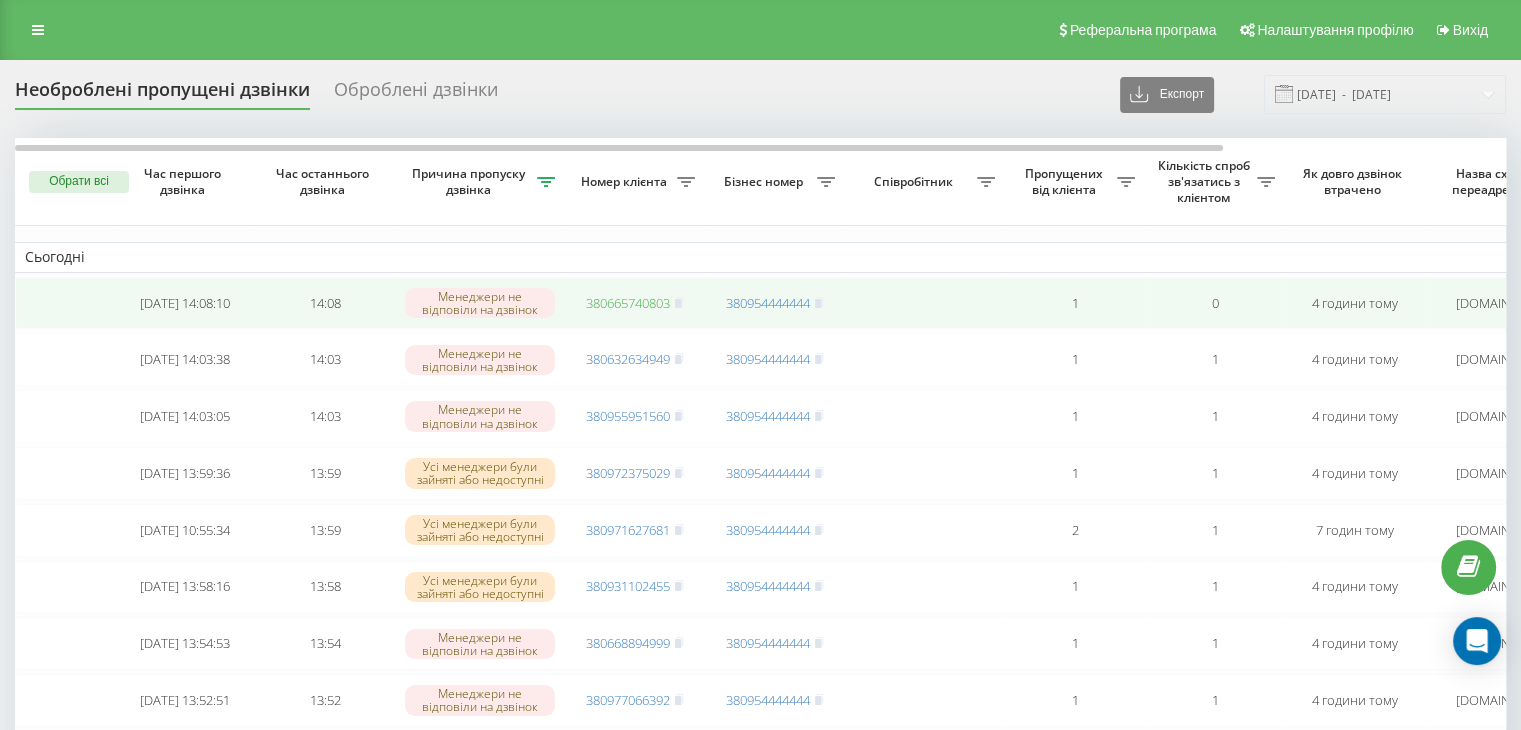 click on "380665740803" at bounding box center [628, 303] 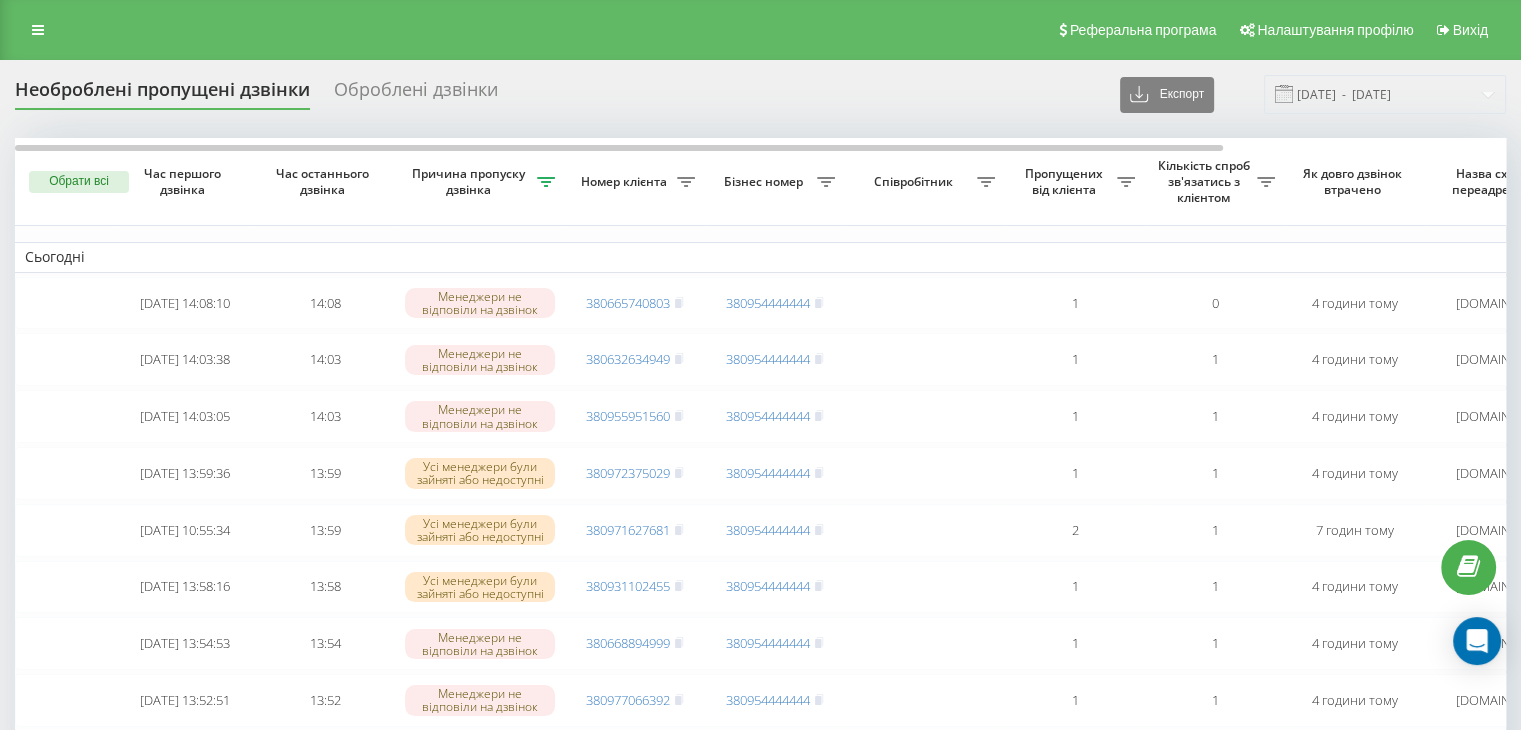 click on "Реферальна програма Налаштування профілю Вихід" at bounding box center (760, 30) 